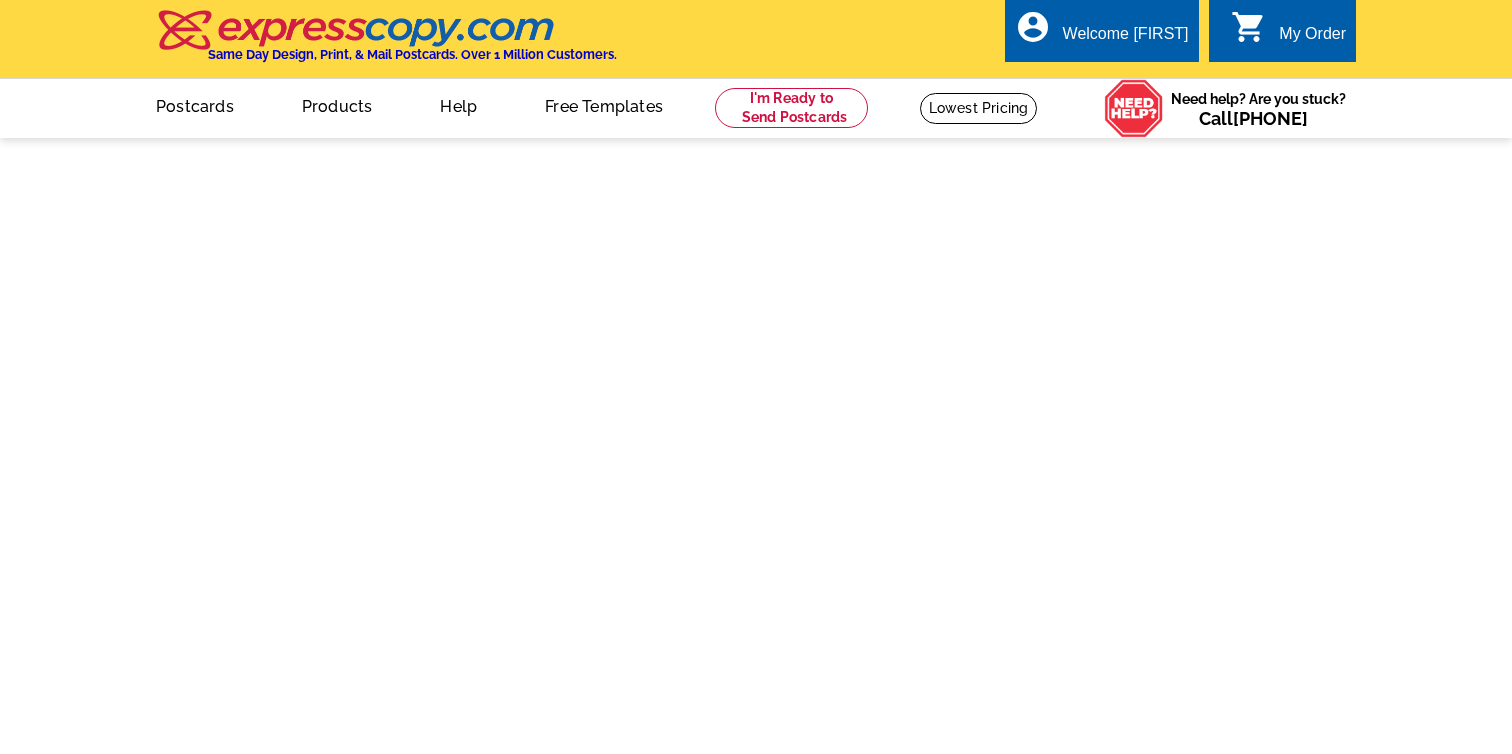 scroll, scrollTop: 0, scrollLeft: 0, axis: both 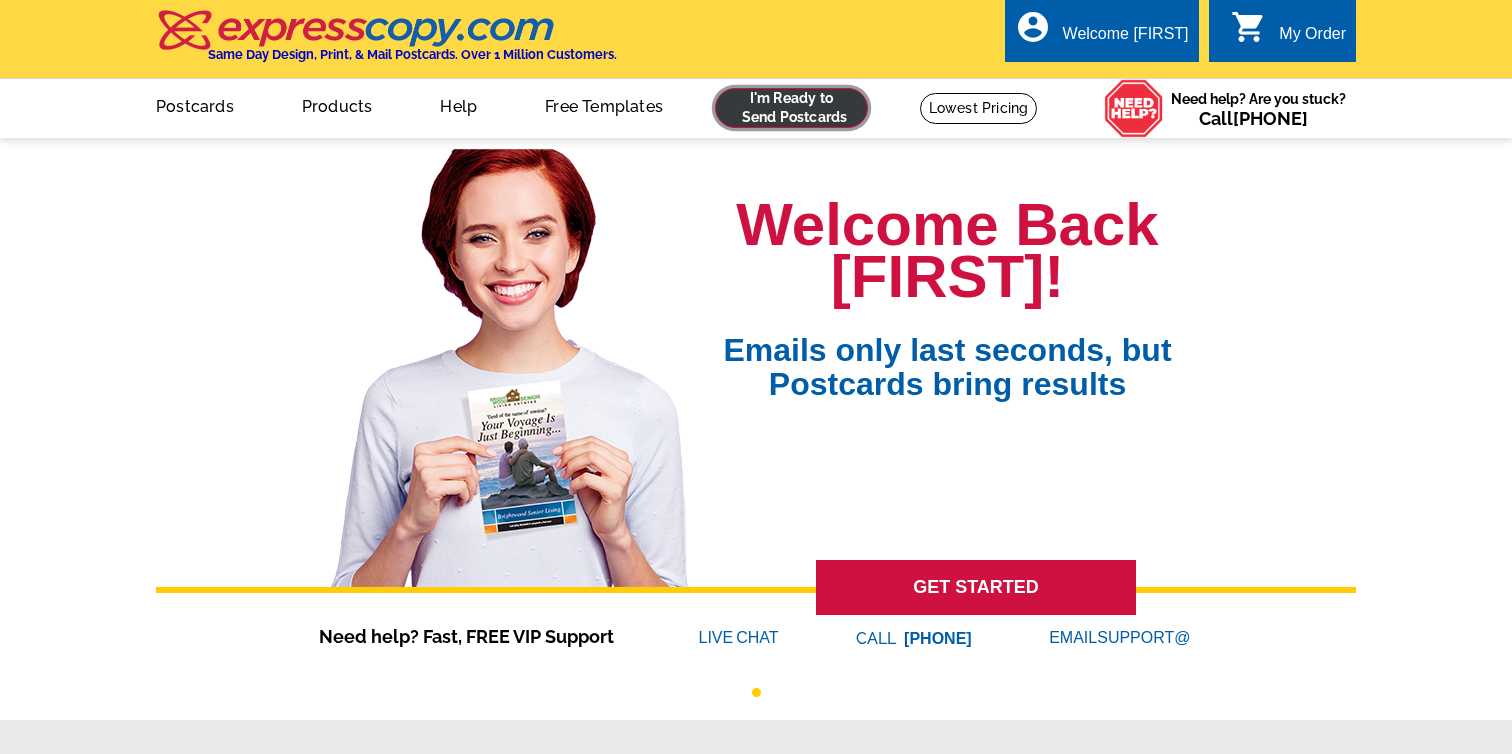 click at bounding box center [791, 108] 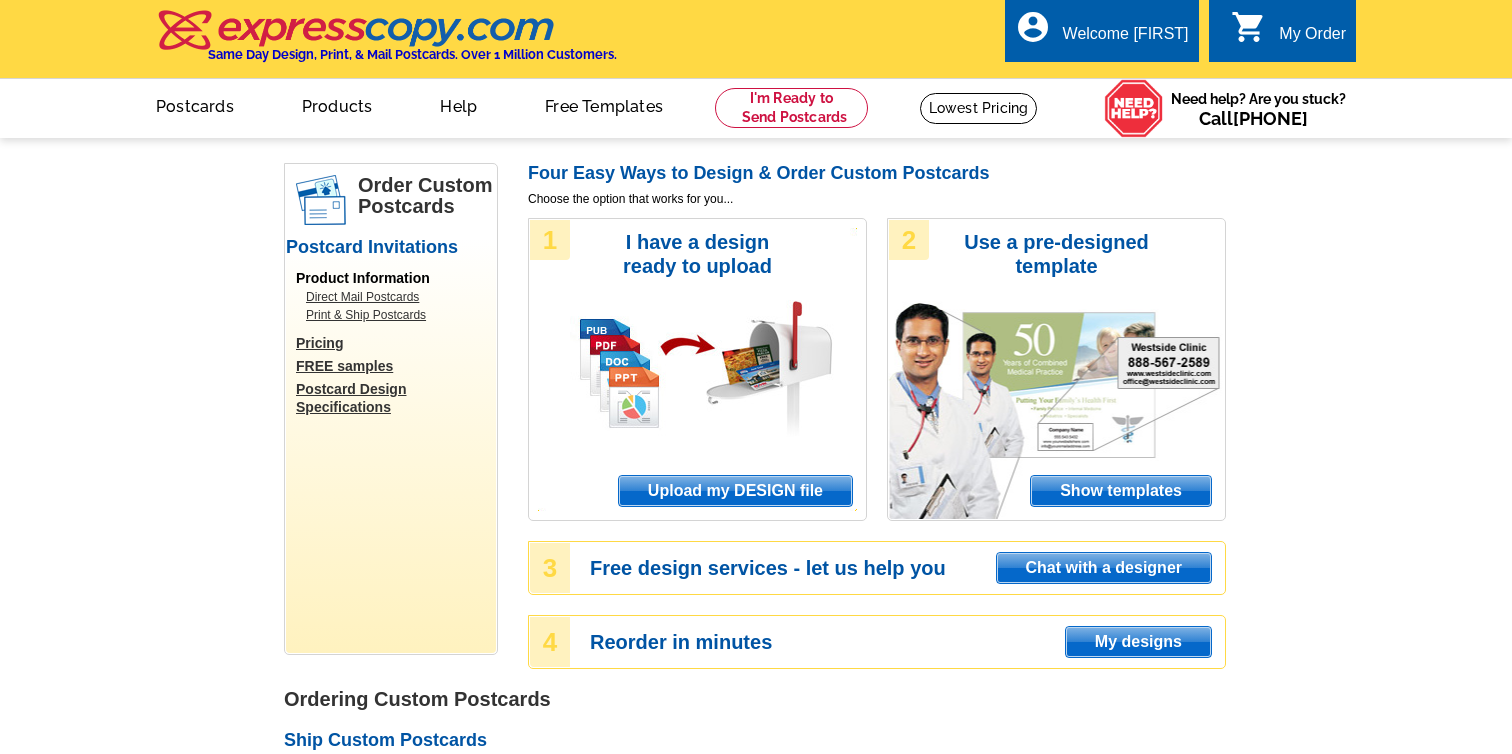 scroll, scrollTop: 0, scrollLeft: 0, axis: both 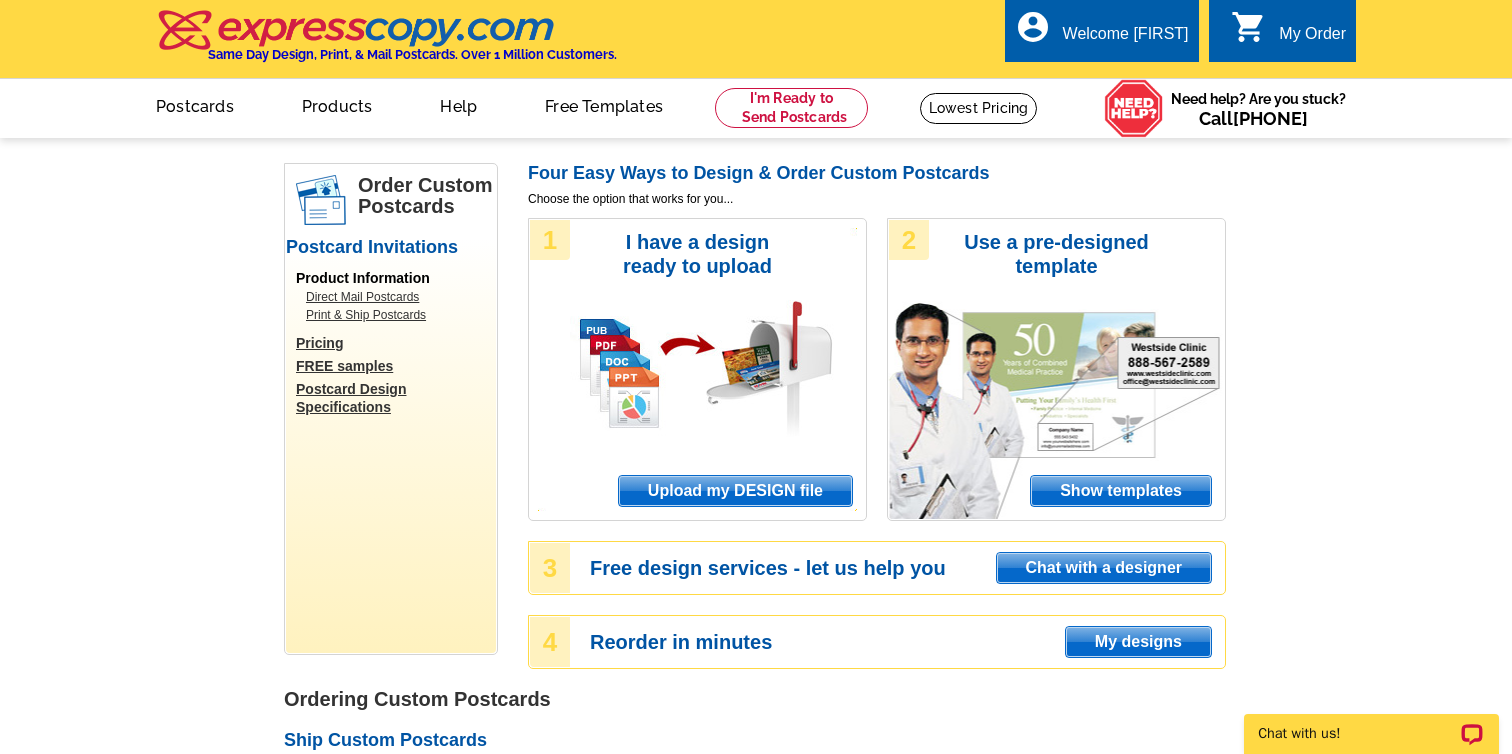 click on "Upload my DESIGN file" at bounding box center (735, 491) 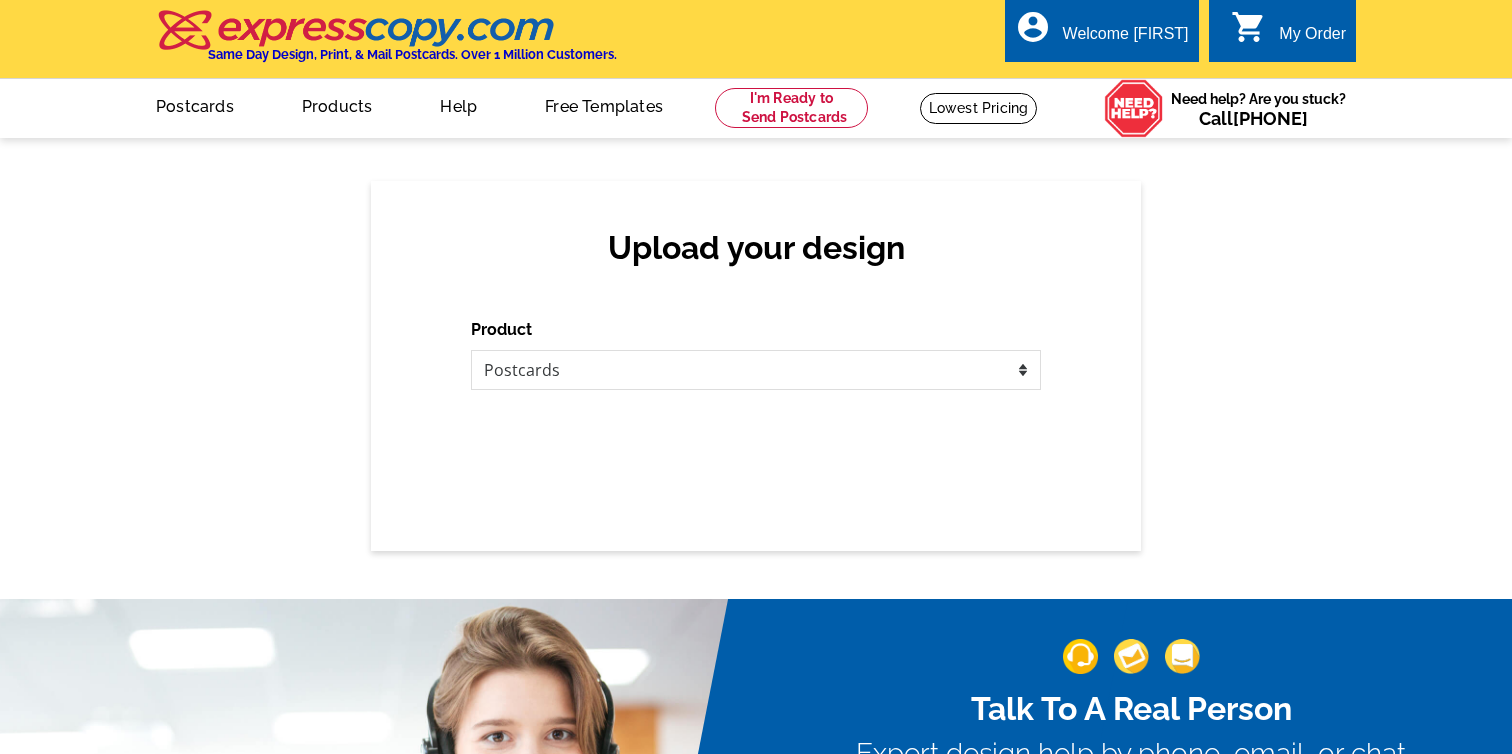 scroll, scrollTop: 0, scrollLeft: 0, axis: both 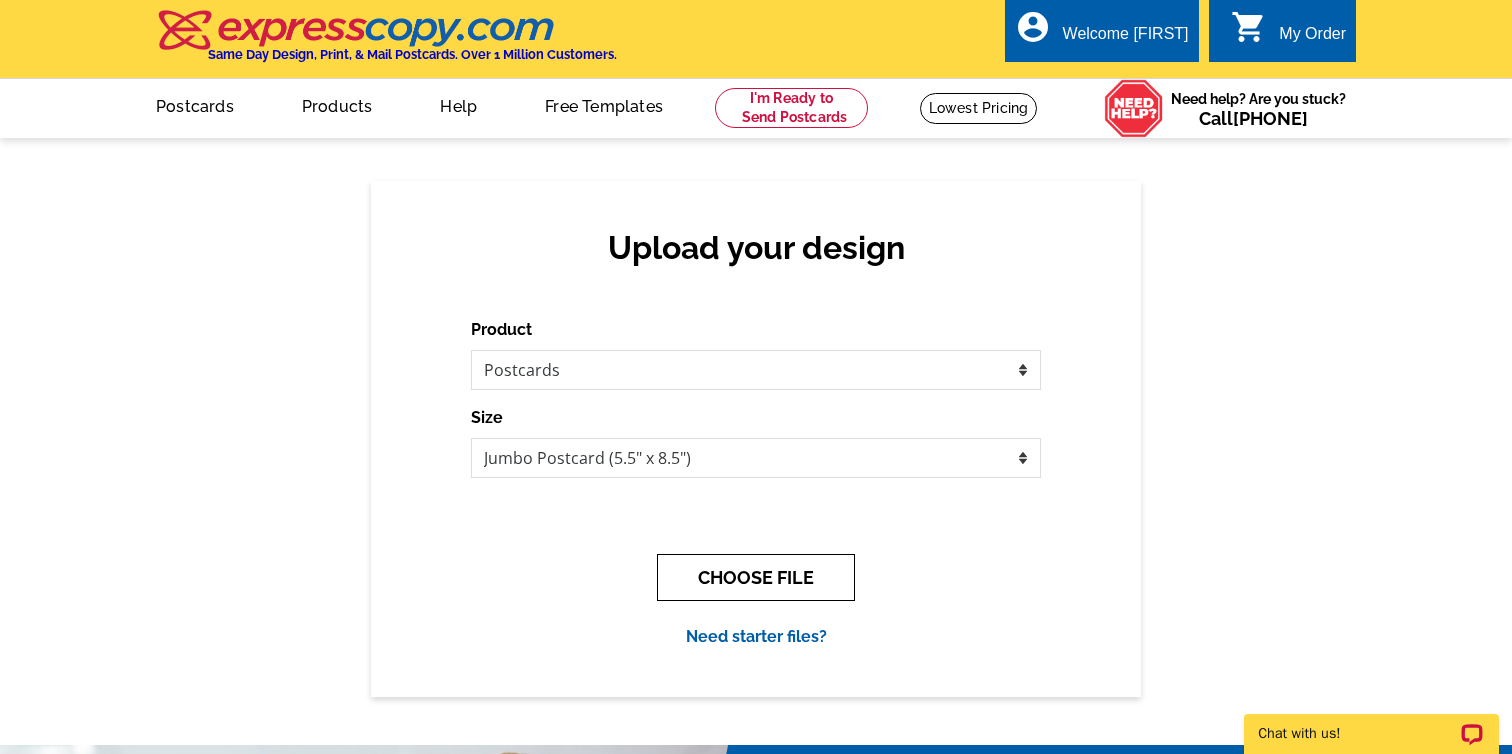 click on "CHOOSE FILE" at bounding box center [756, 577] 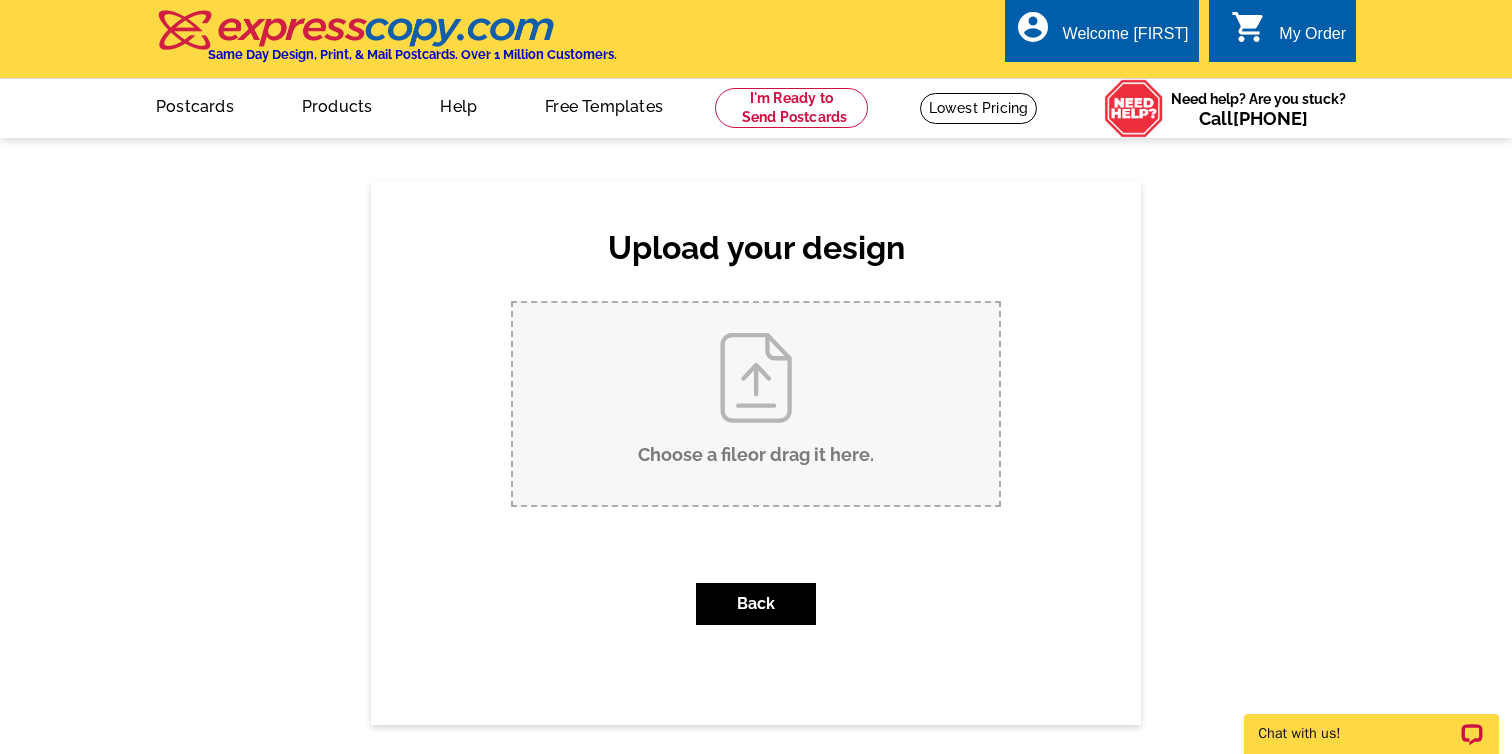 click on "Choose a file  or drag it here ." at bounding box center [756, 404] 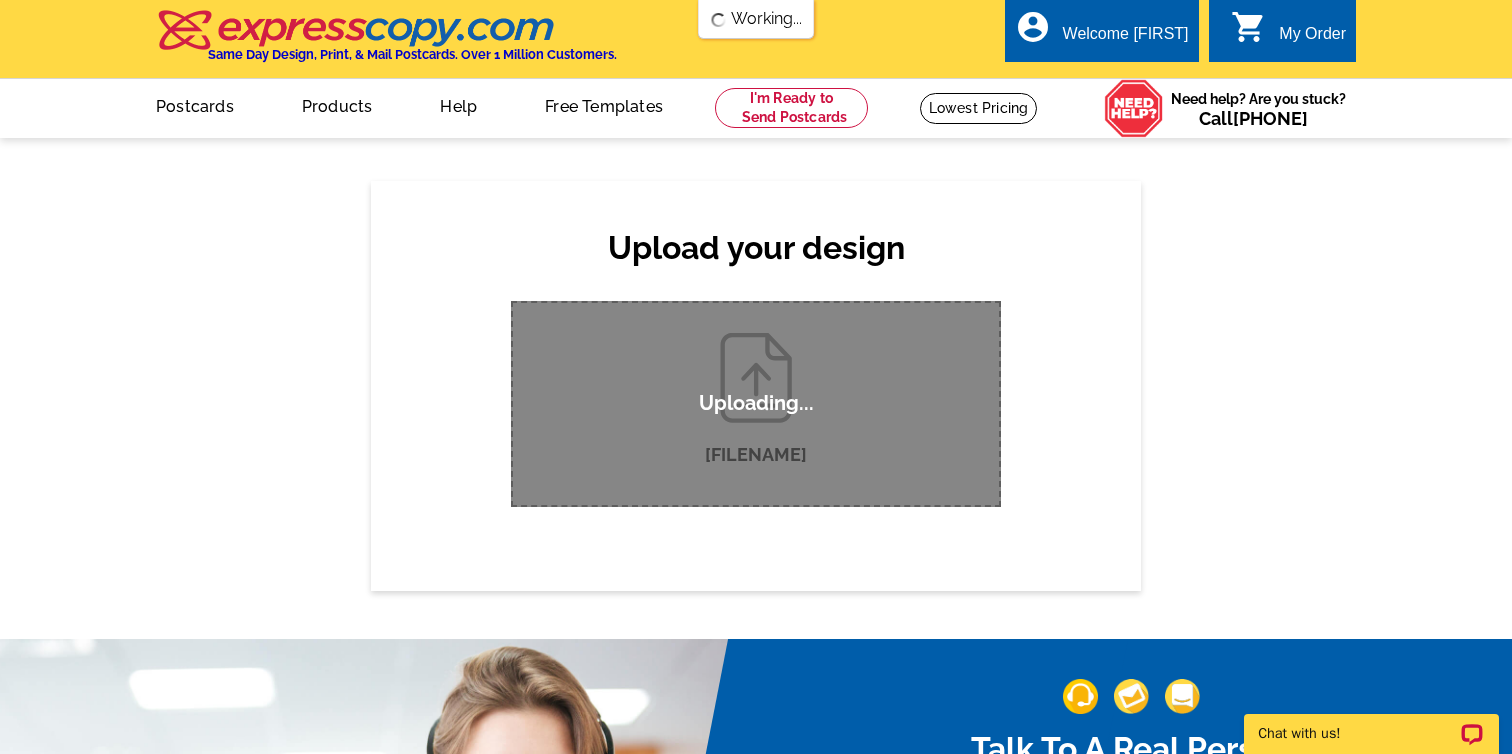 scroll, scrollTop: 0, scrollLeft: 0, axis: both 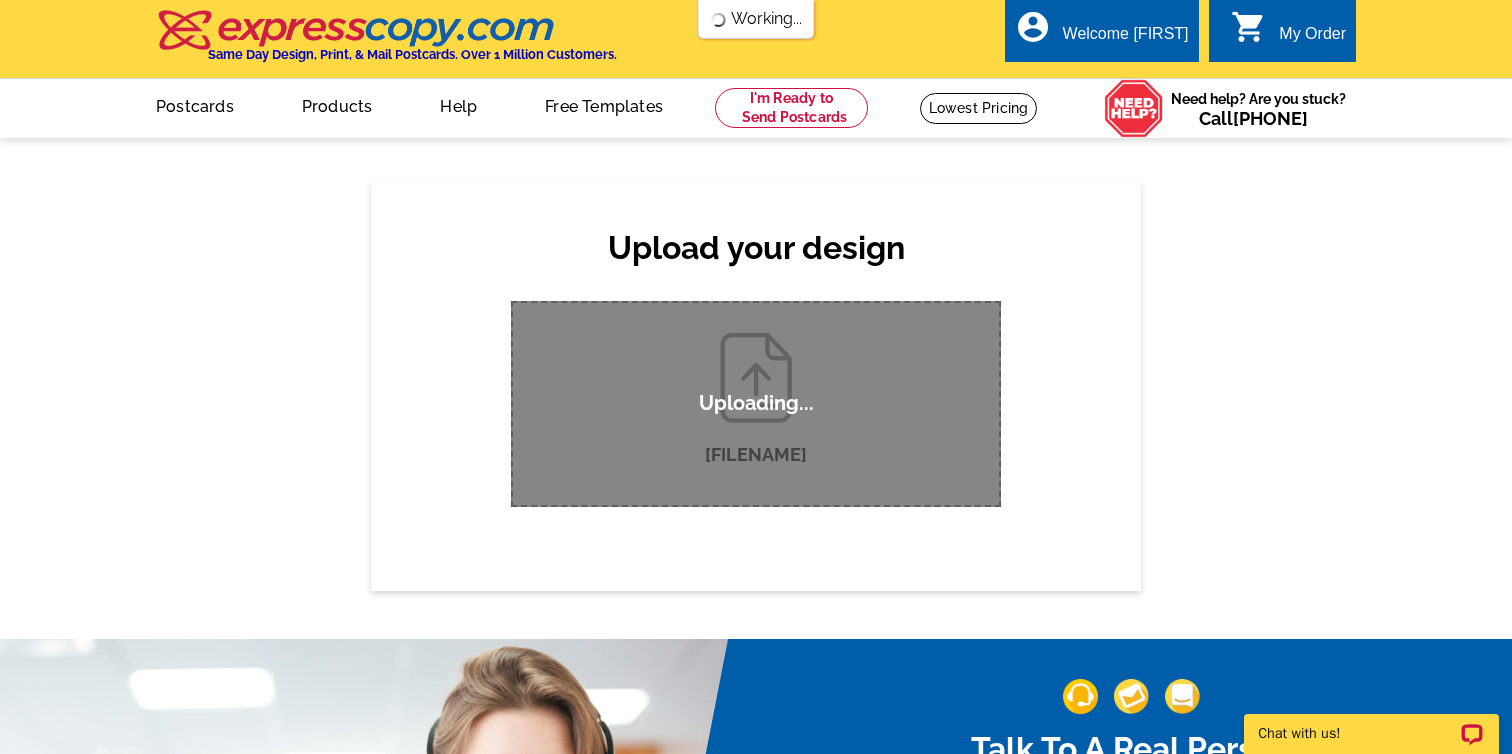 type 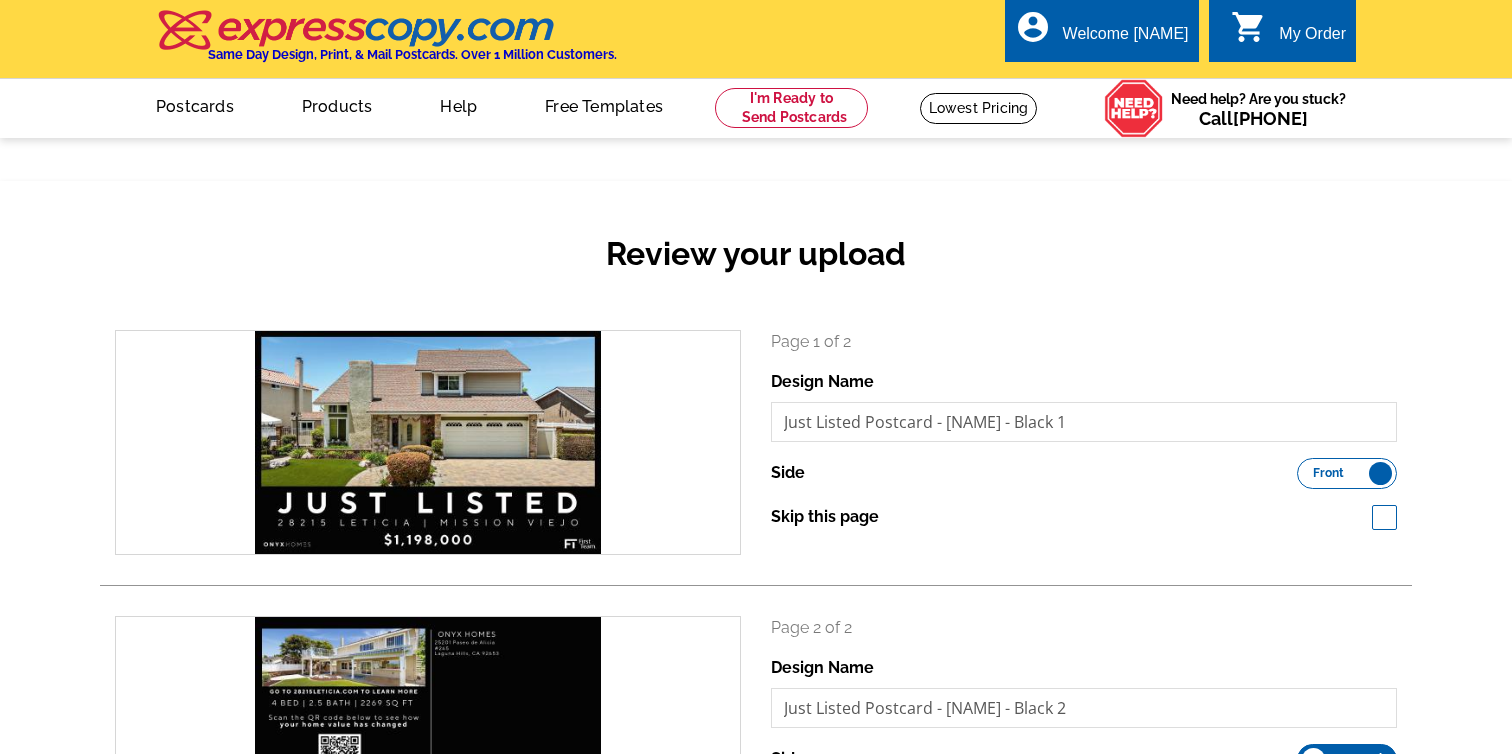 scroll, scrollTop: 0, scrollLeft: 0, axis: both 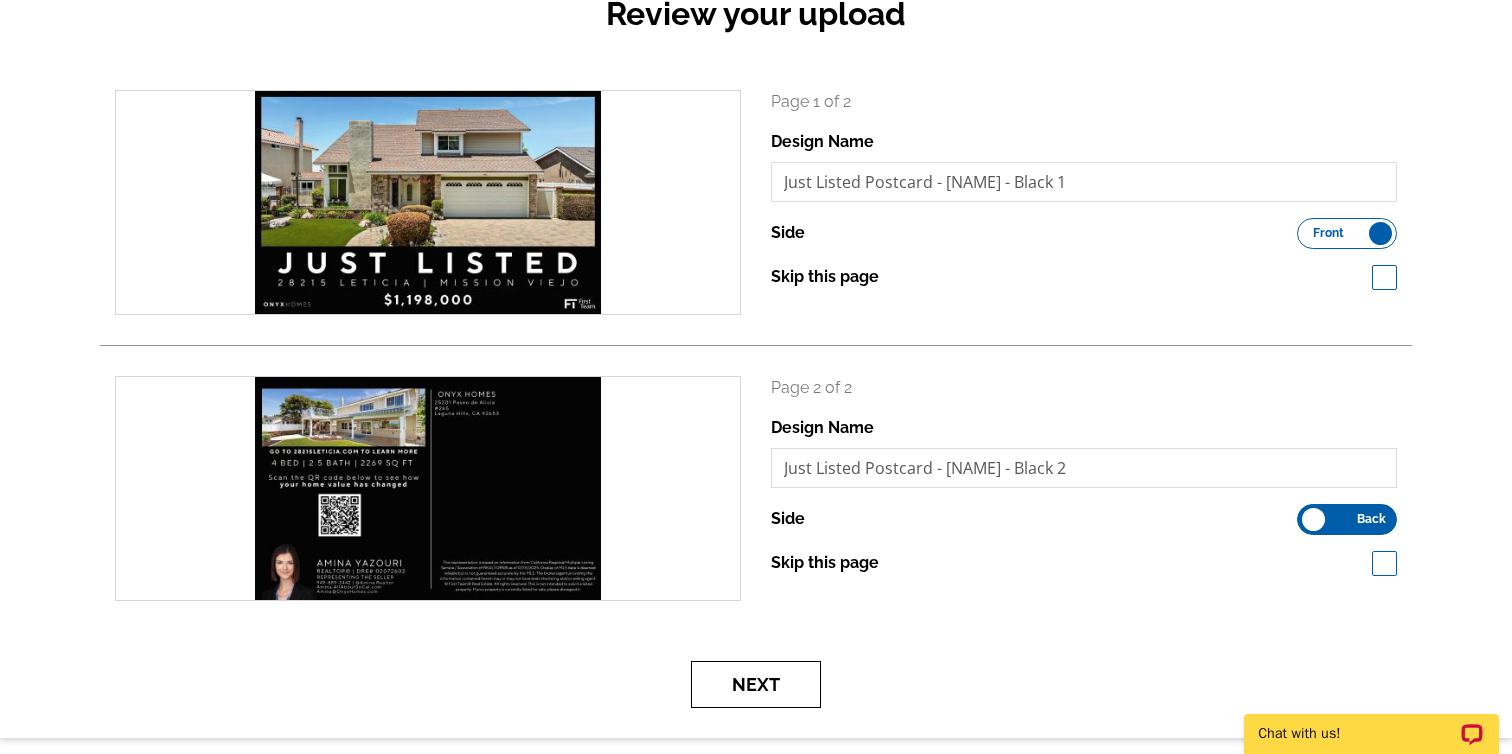 click on "Next" at bounding box center [756, 684] 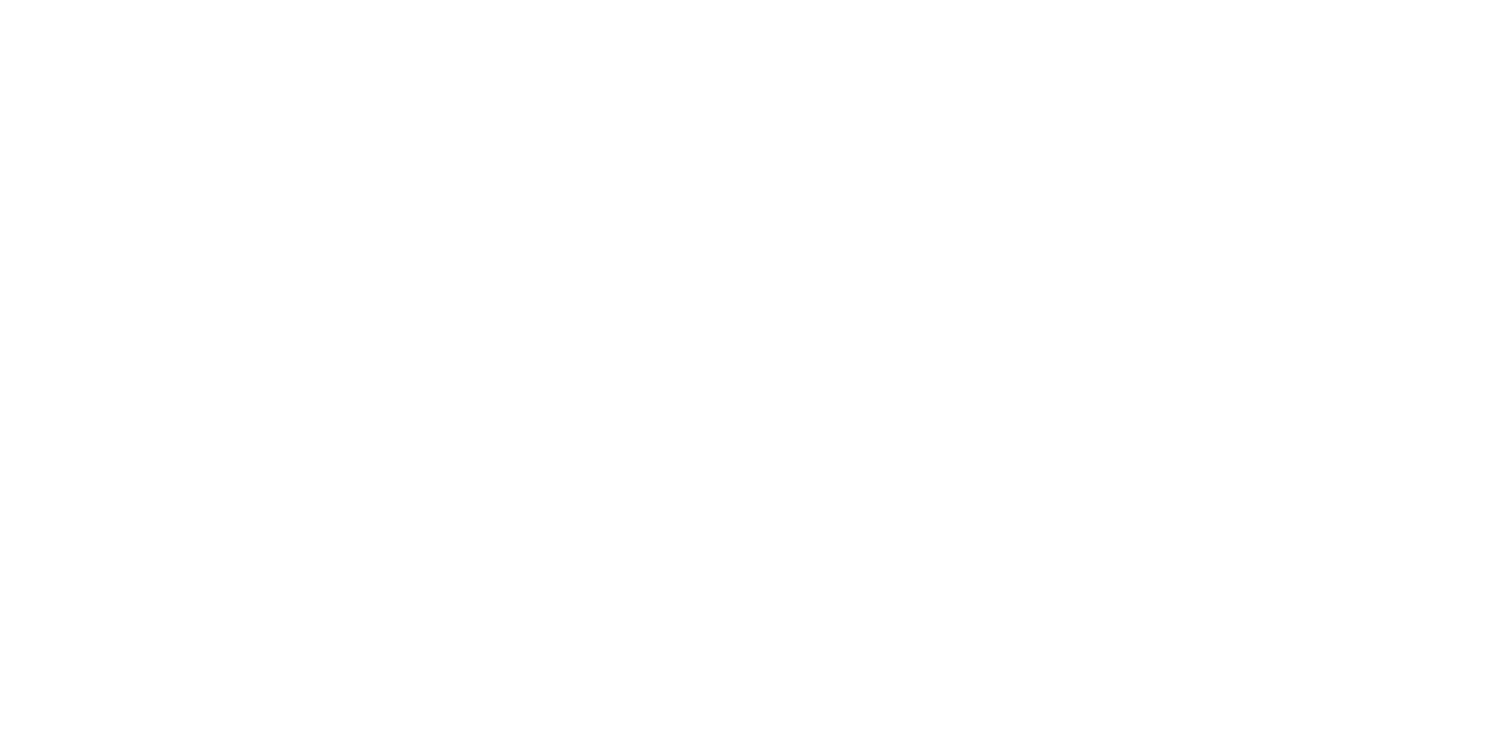 scroll, scrollTop: 0, scrollLeft: 0, axis: both 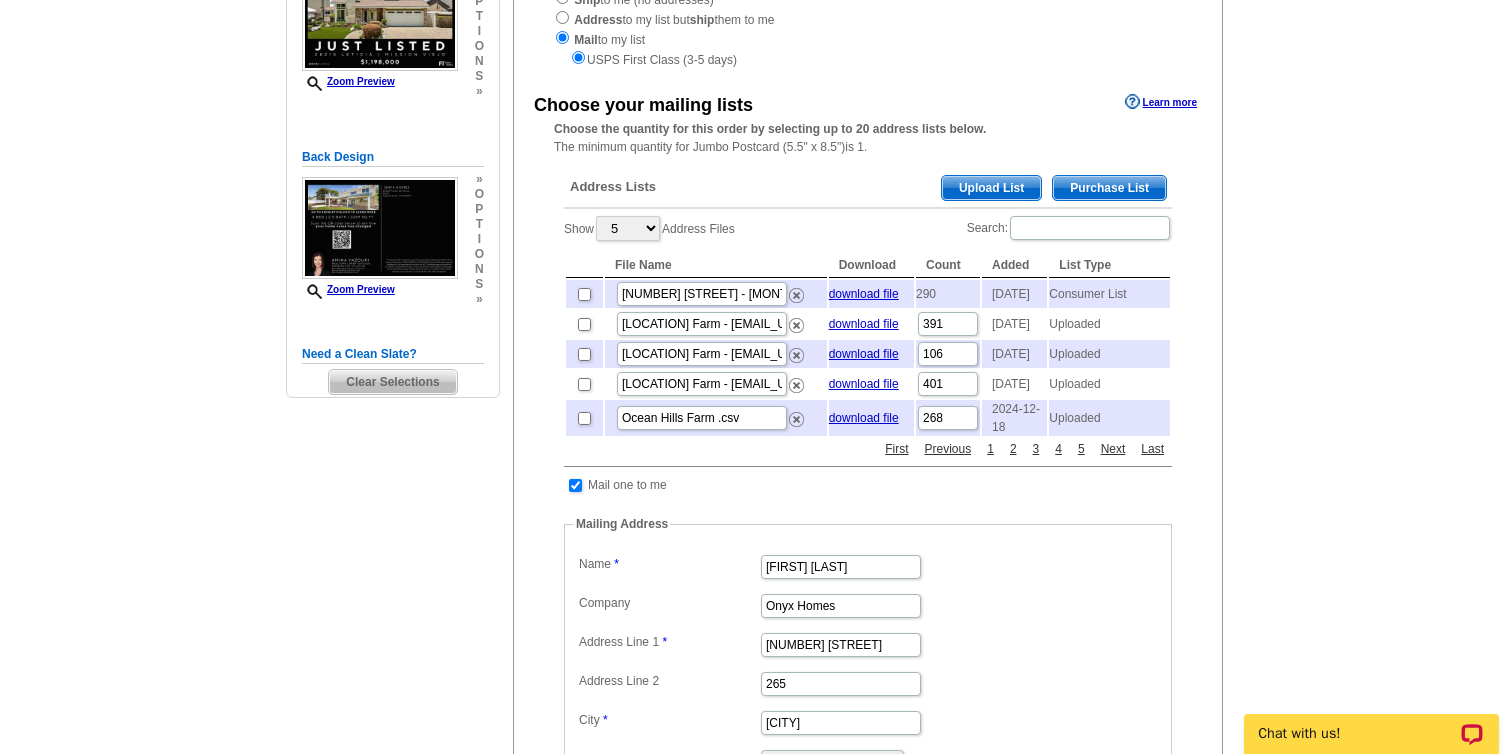 click on "Purchase List" at bounding box center [1109, 188] 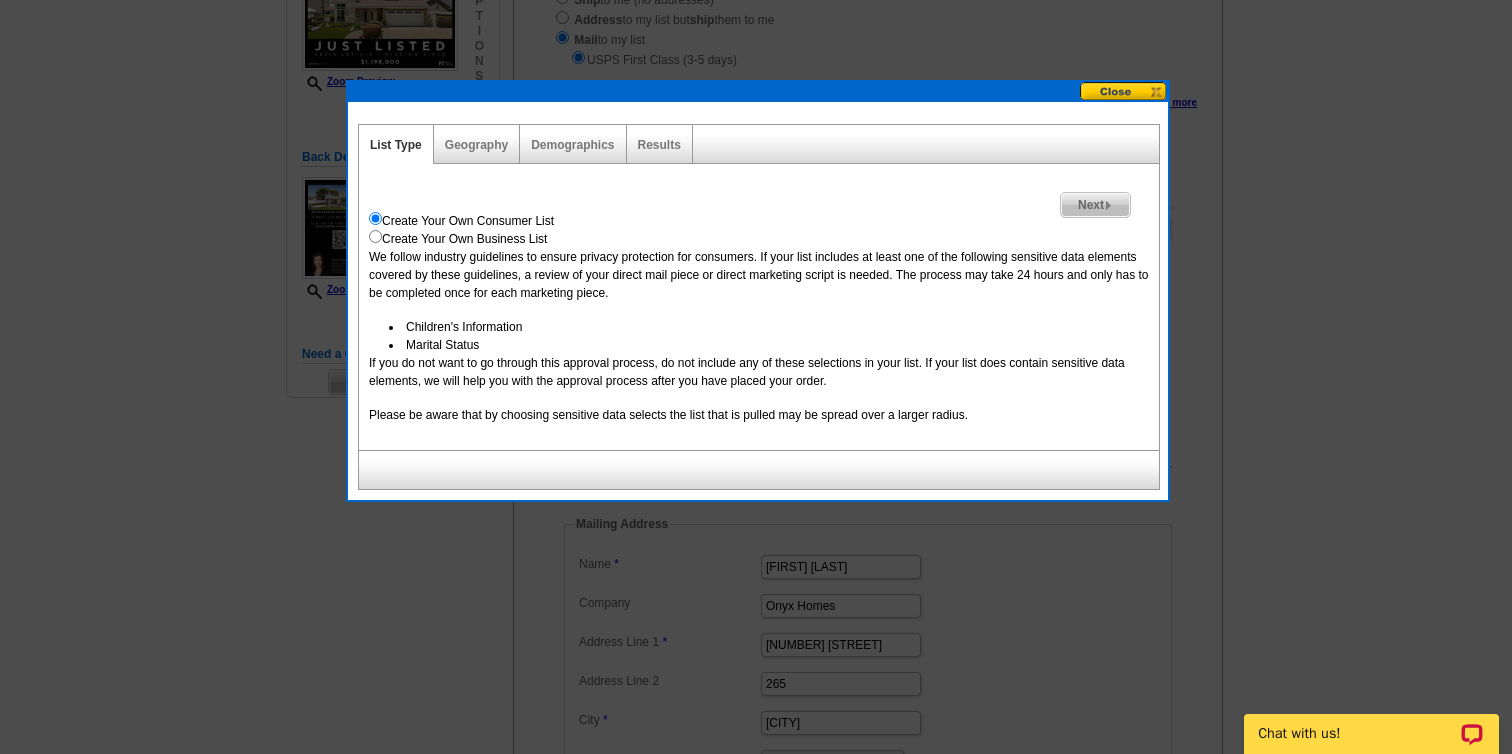 click on "Geography" at bounding box center (477, 144) 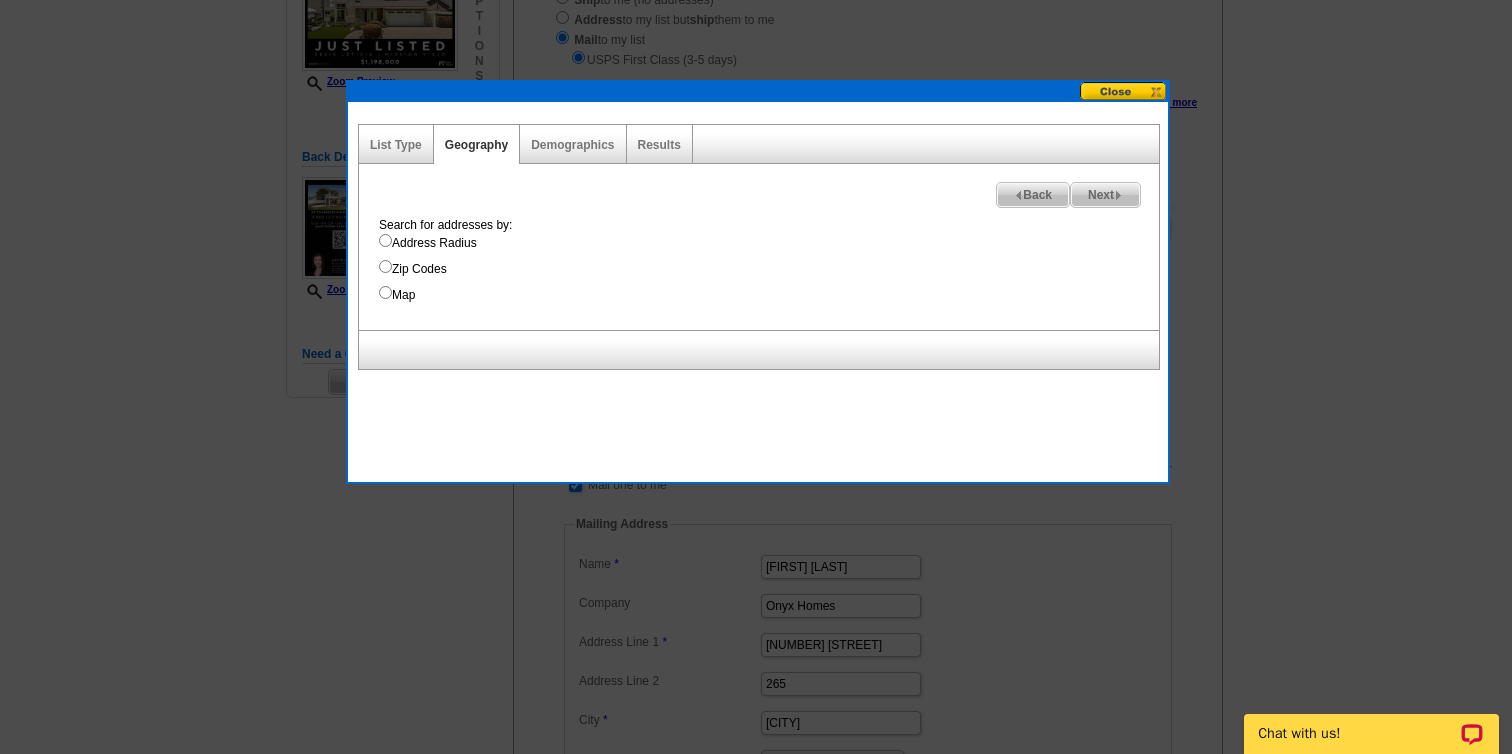 click on "Address Radius" at bounding box center [769, 243] 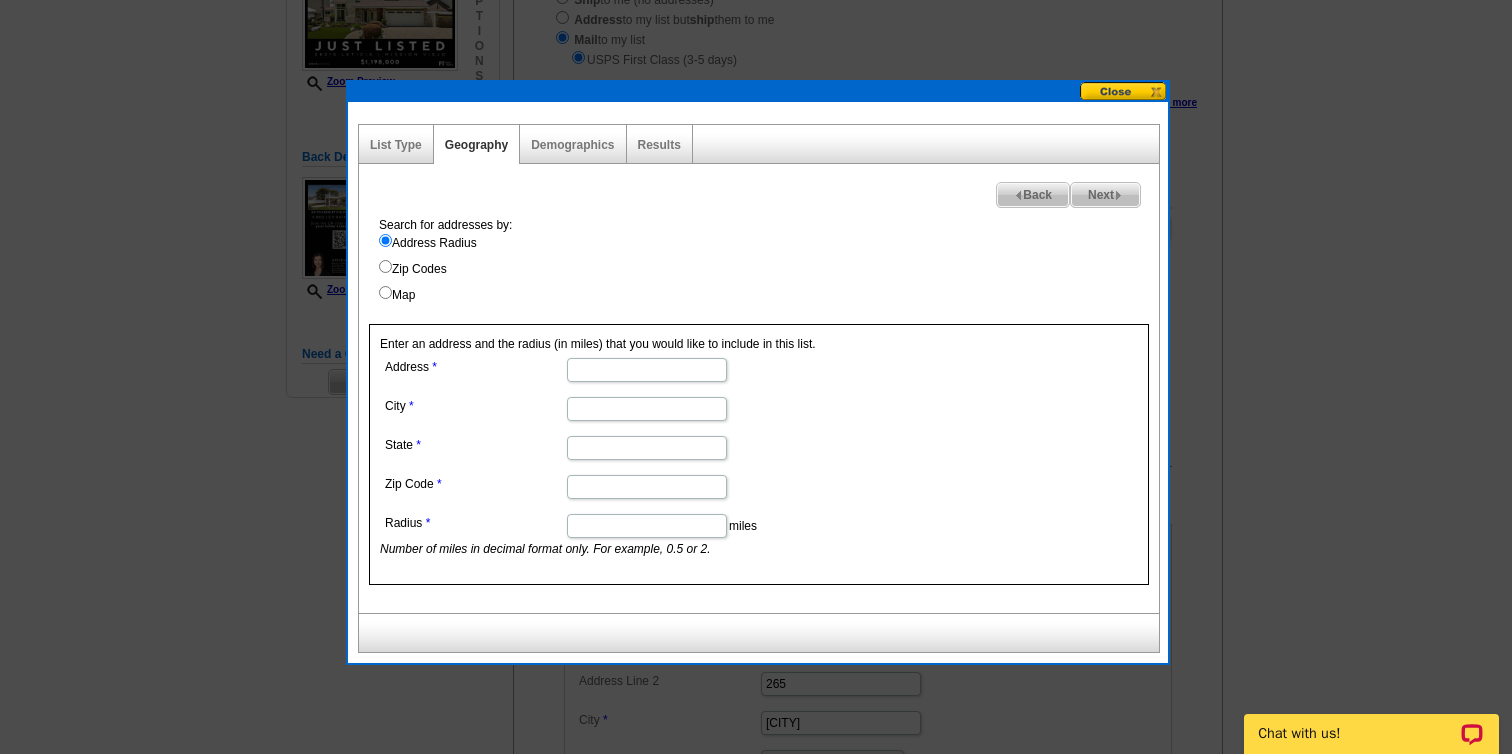 click on "Address" at bounding box center [647, 370] 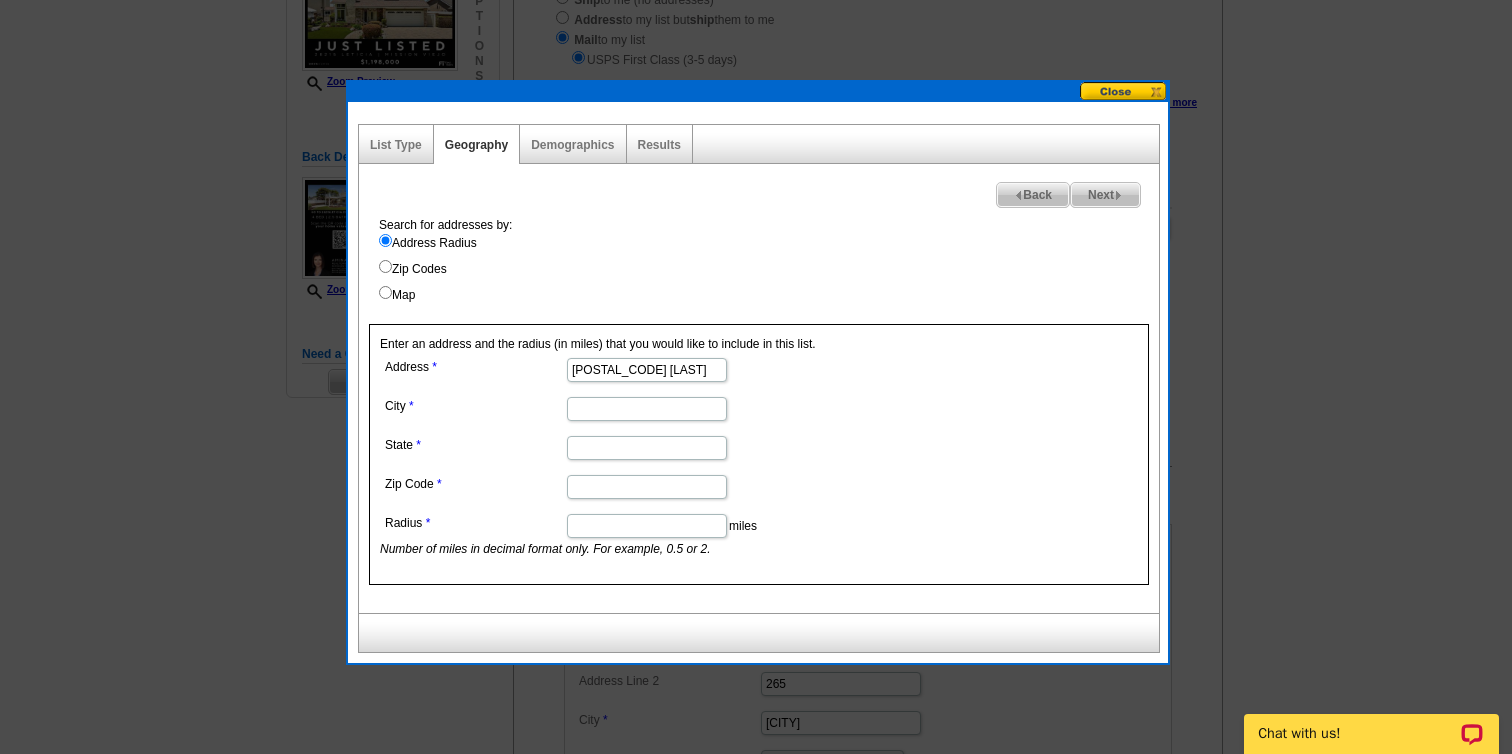 type on "28215 Leticia" 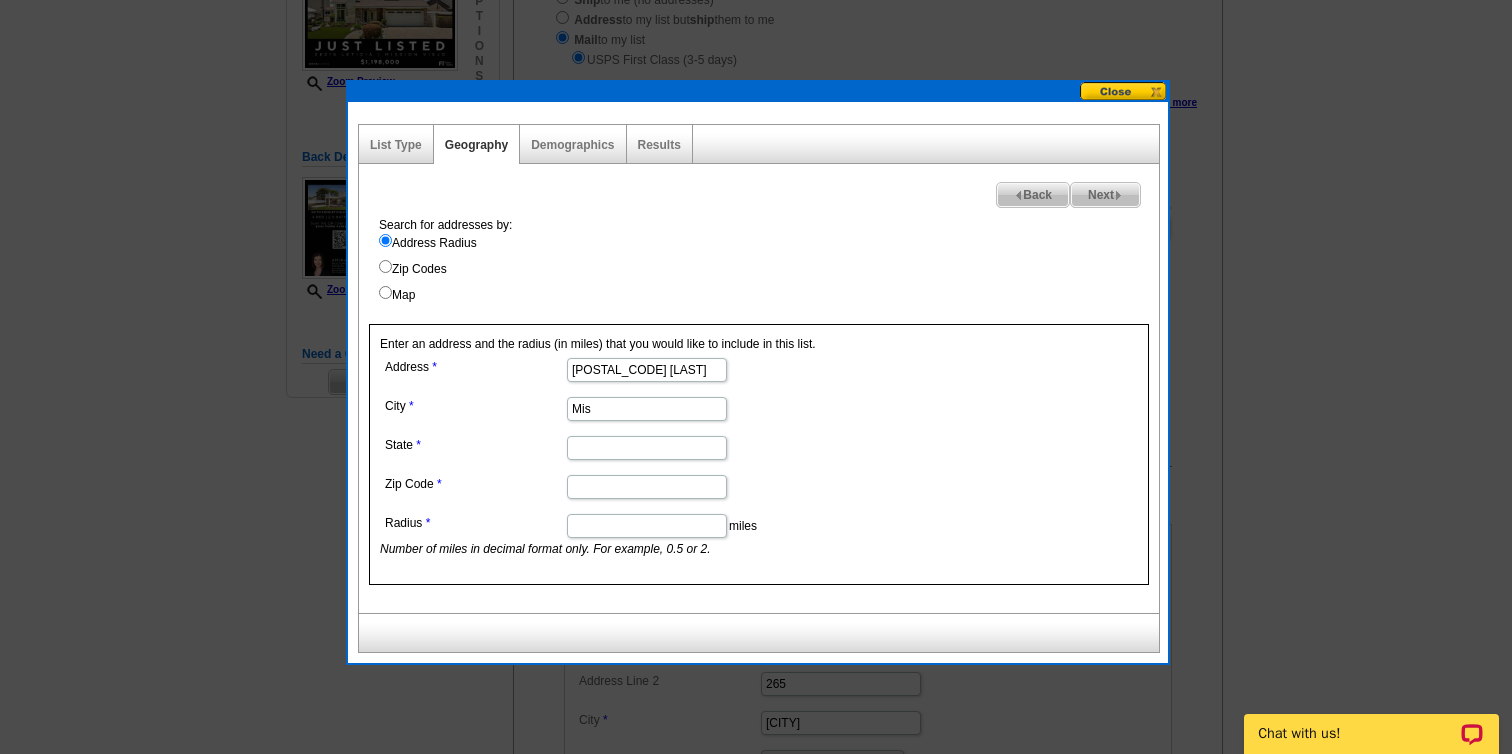 type on "mission viejo" 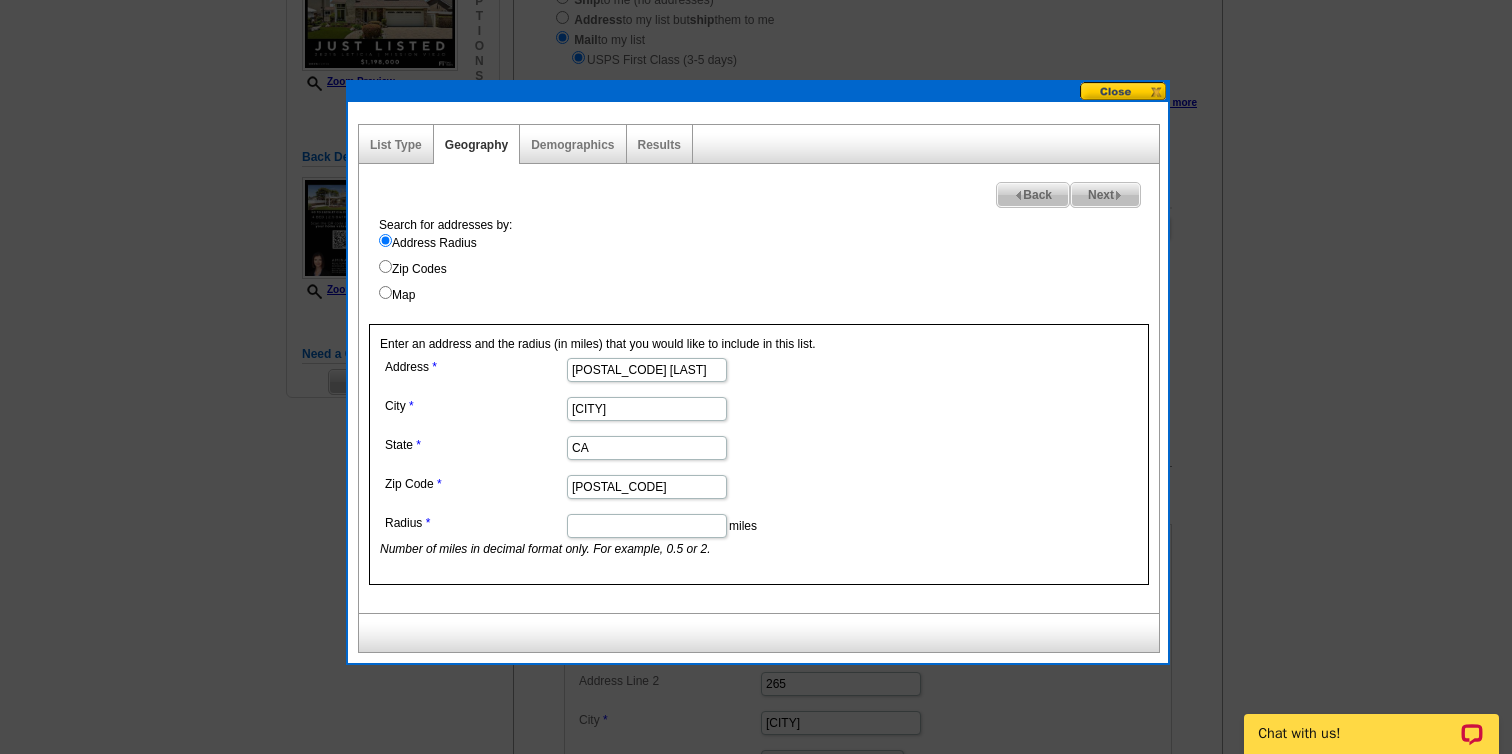 click on "Radius" at bounding box center (647, 526) 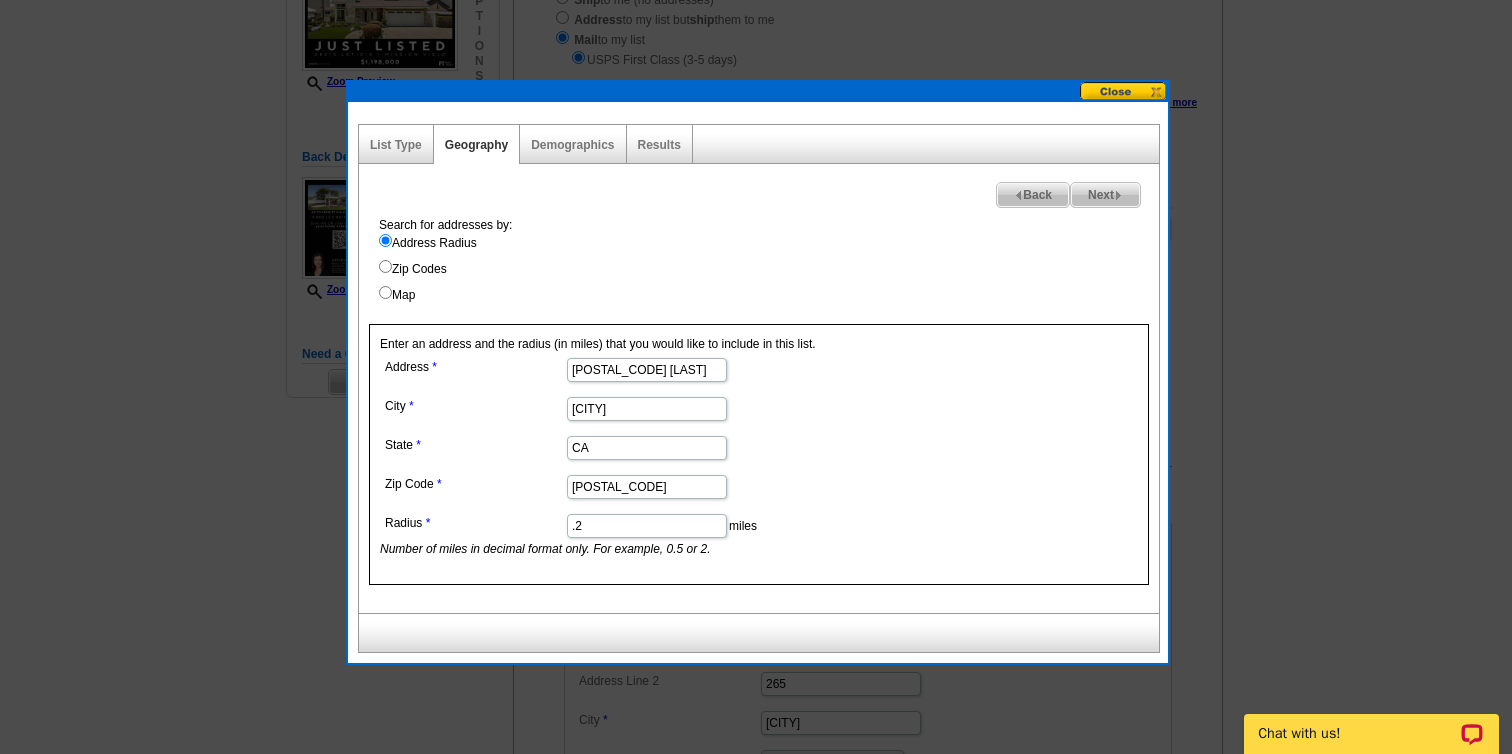 type on ".2" 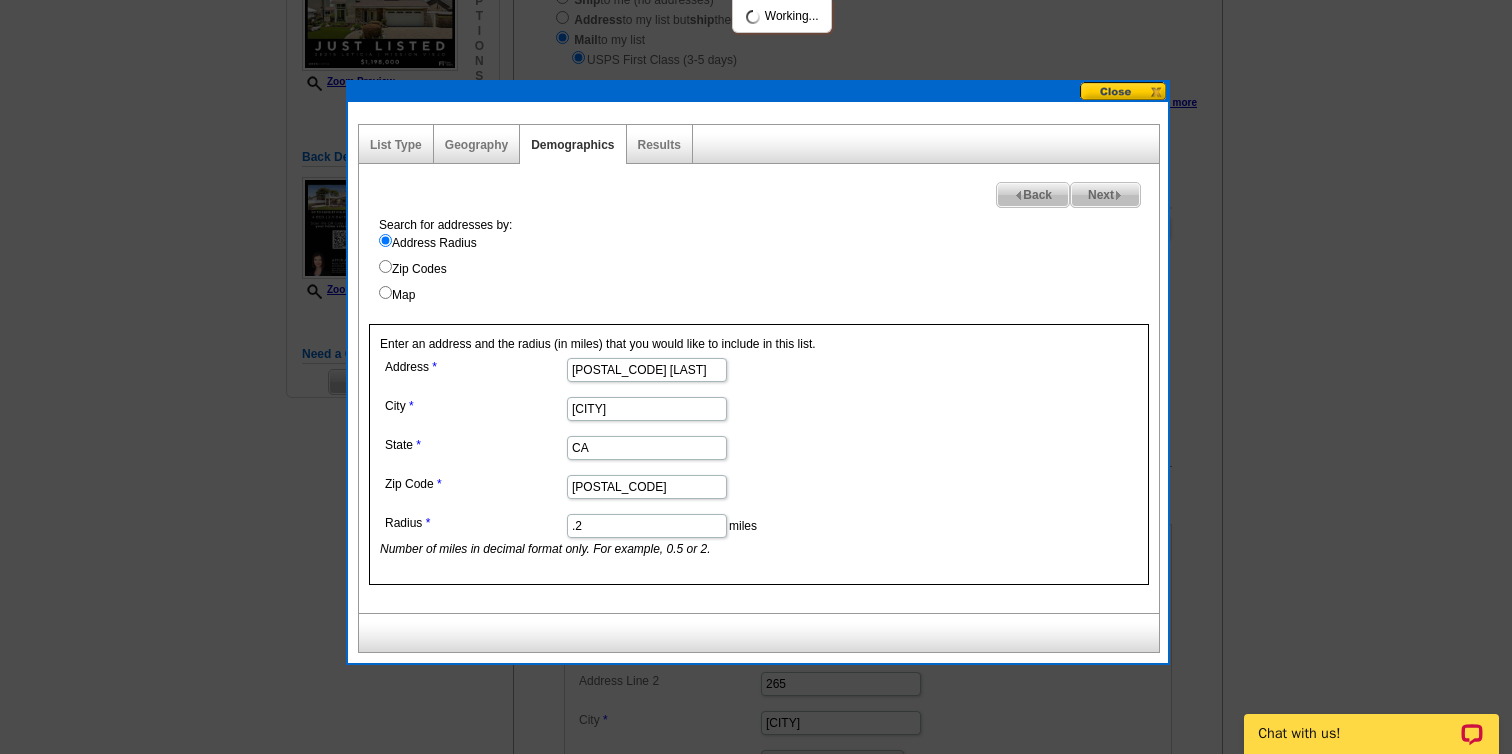 select 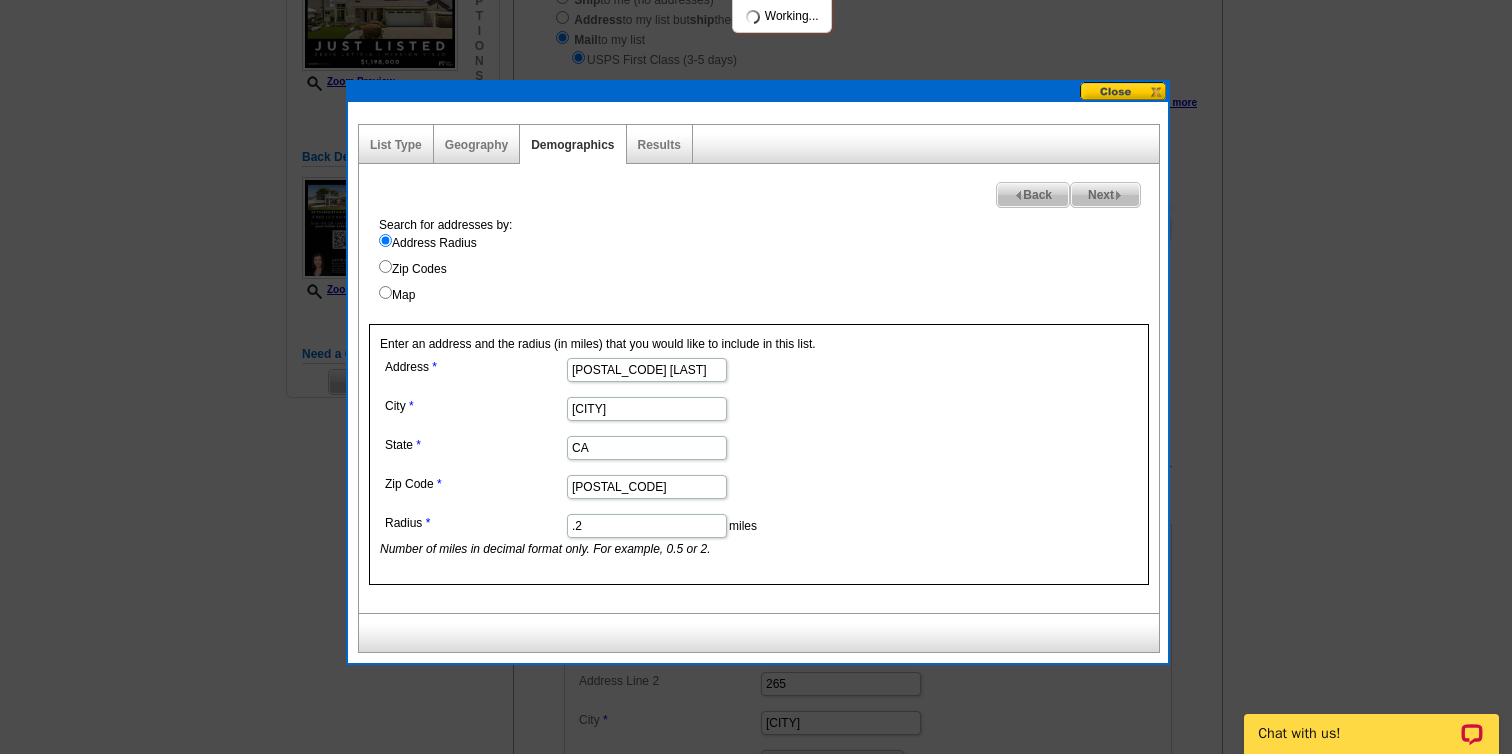 select 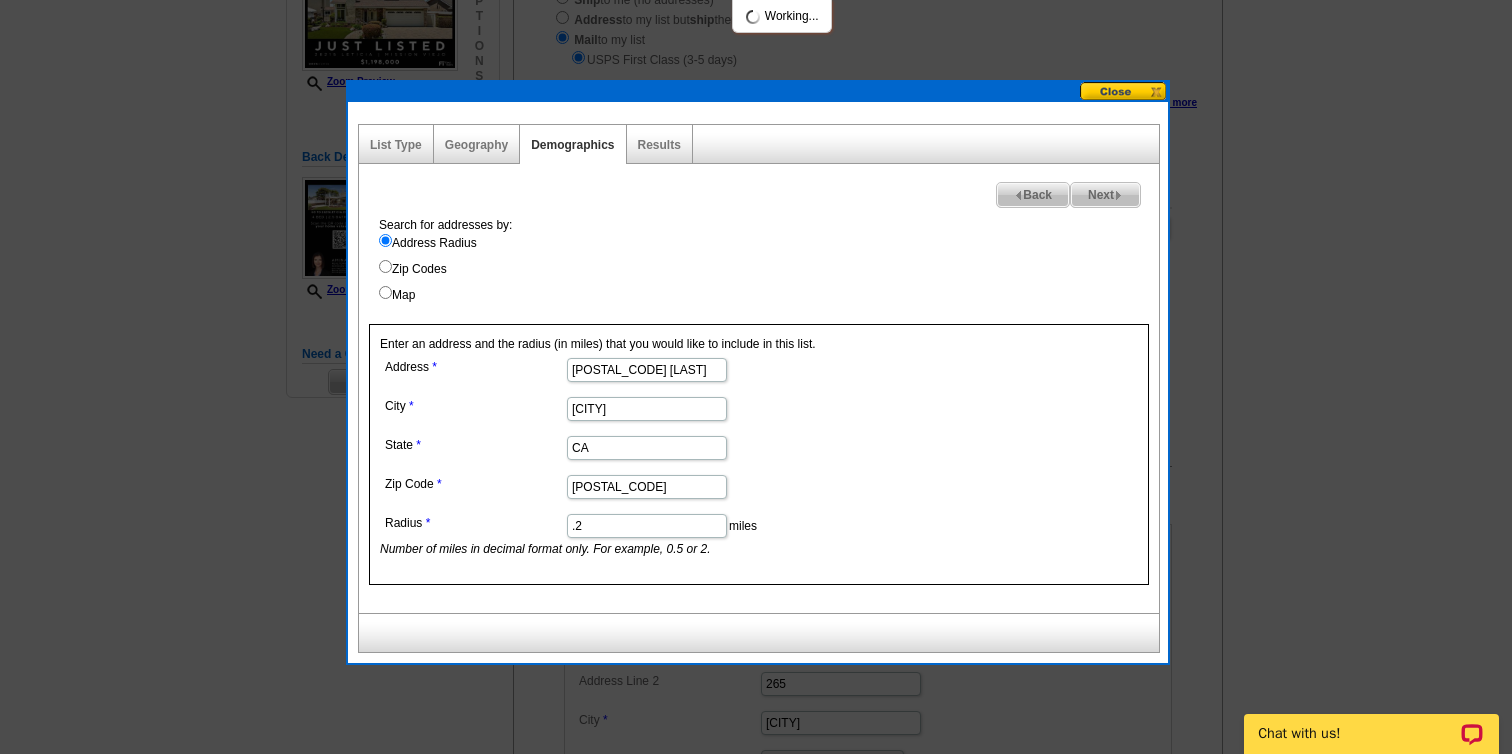 select 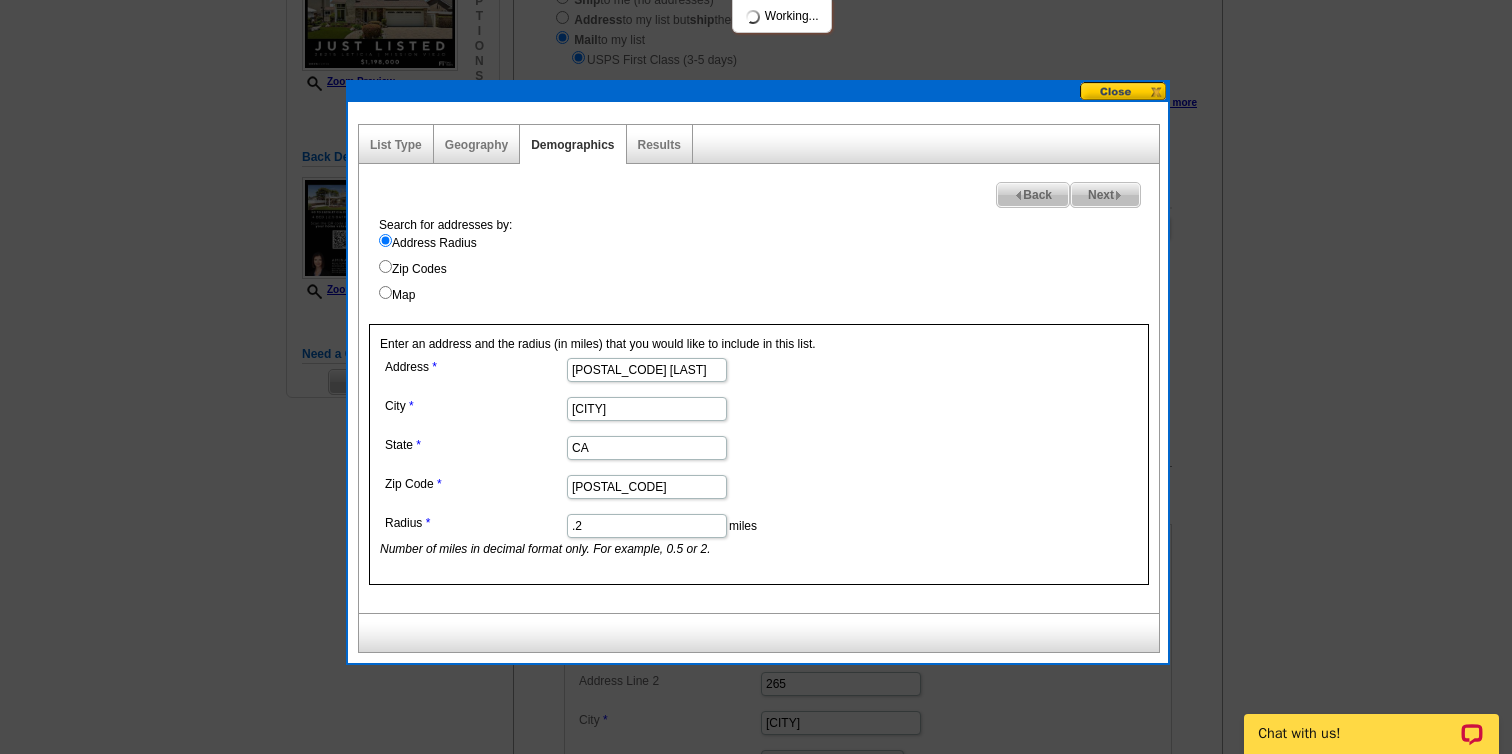 select 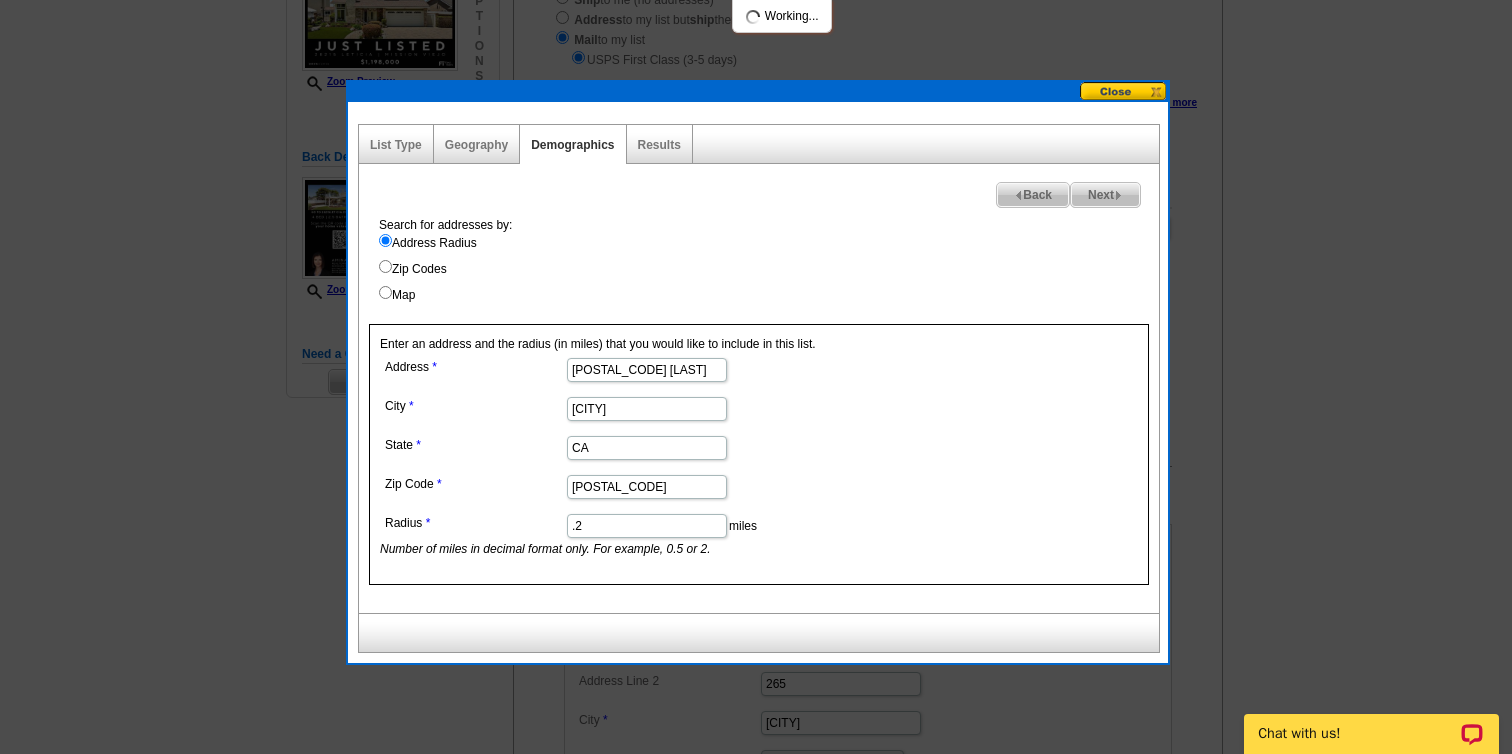 select 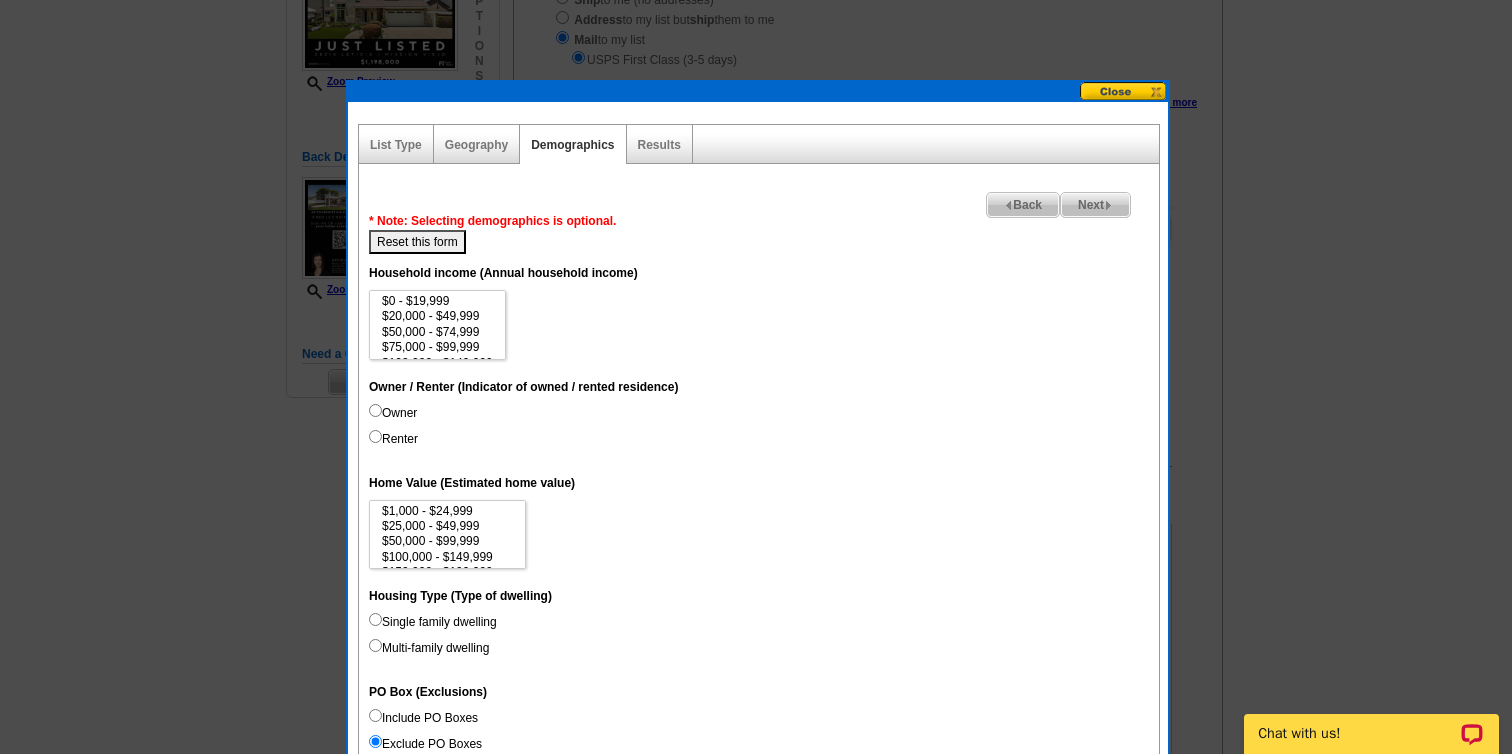 click on "Next" at bounding box center [1095, 205] 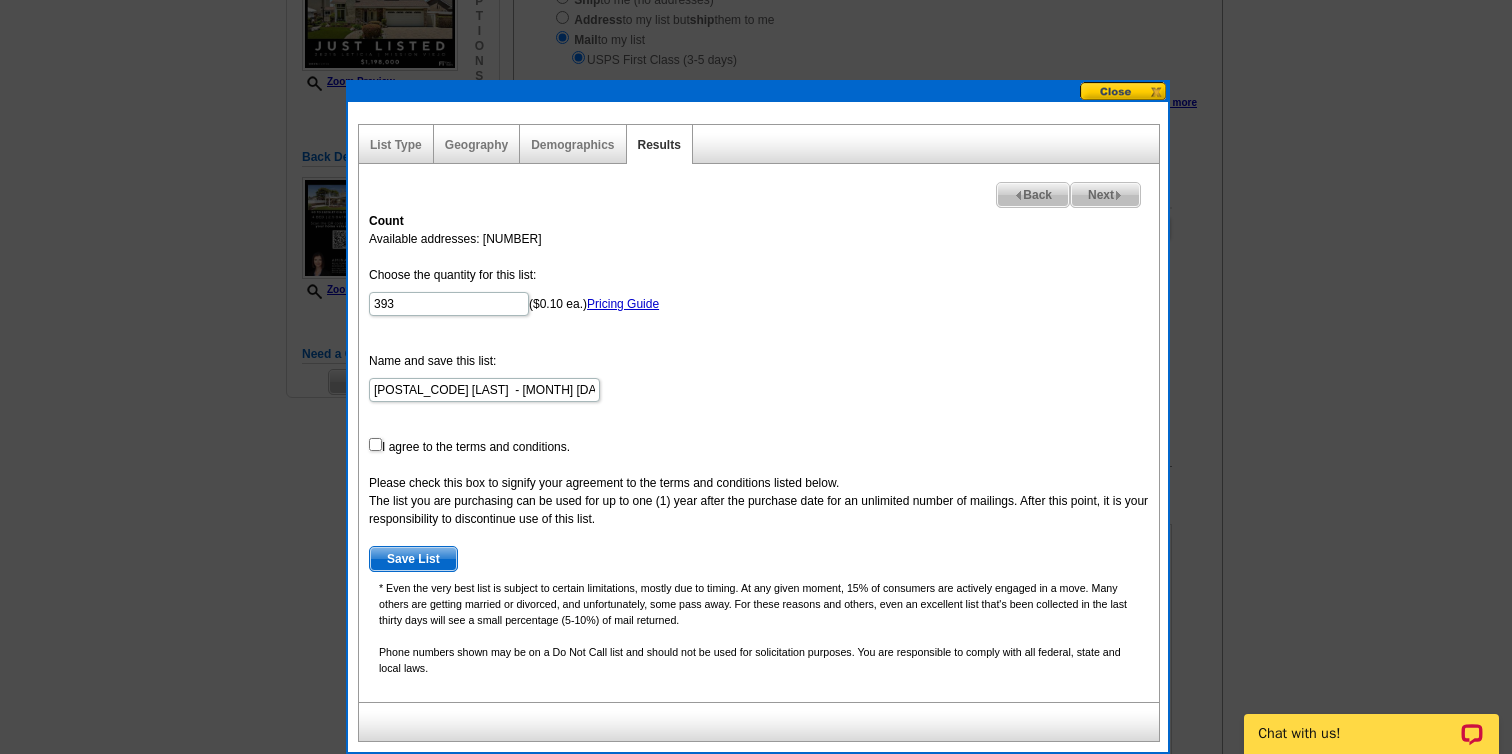 click on "Back" at bounding box center [1033, 195] 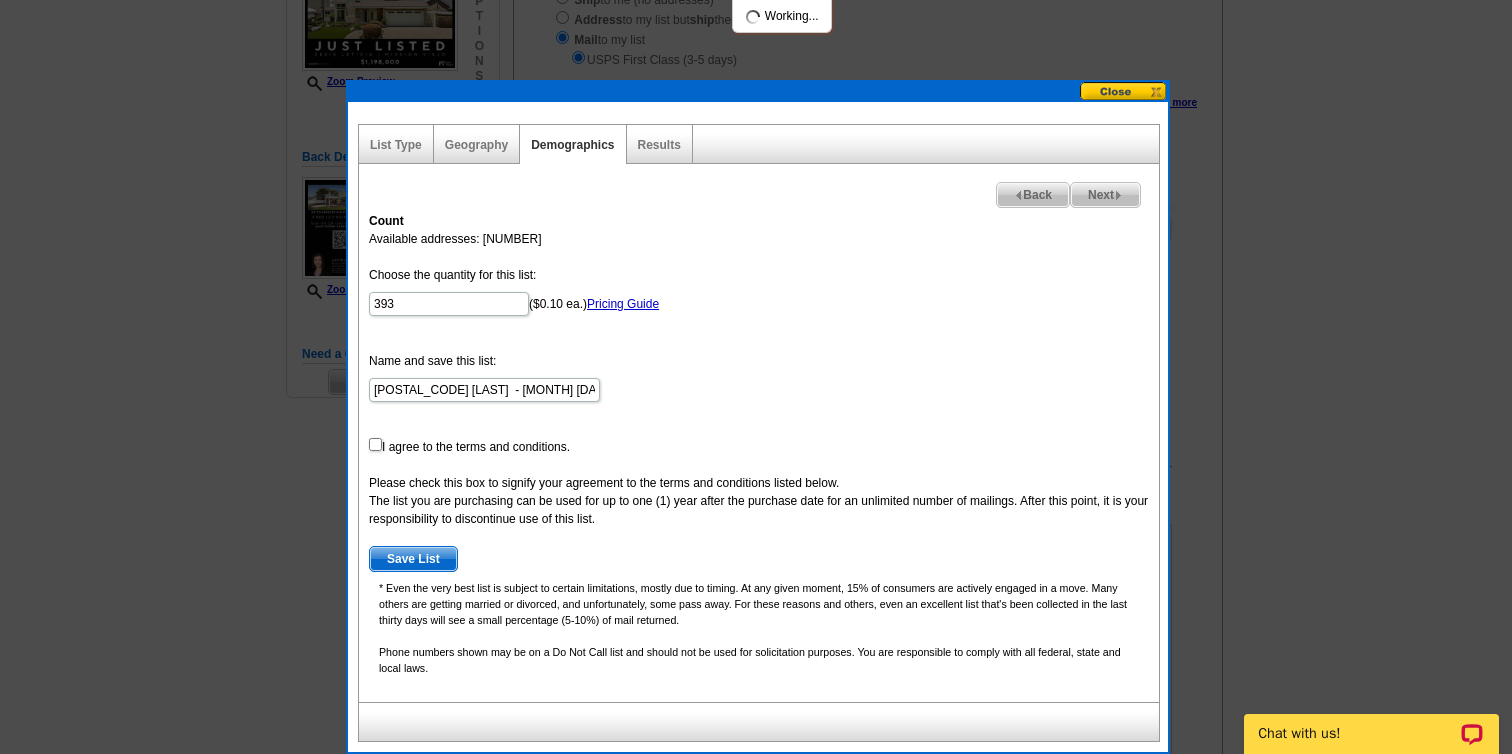 select 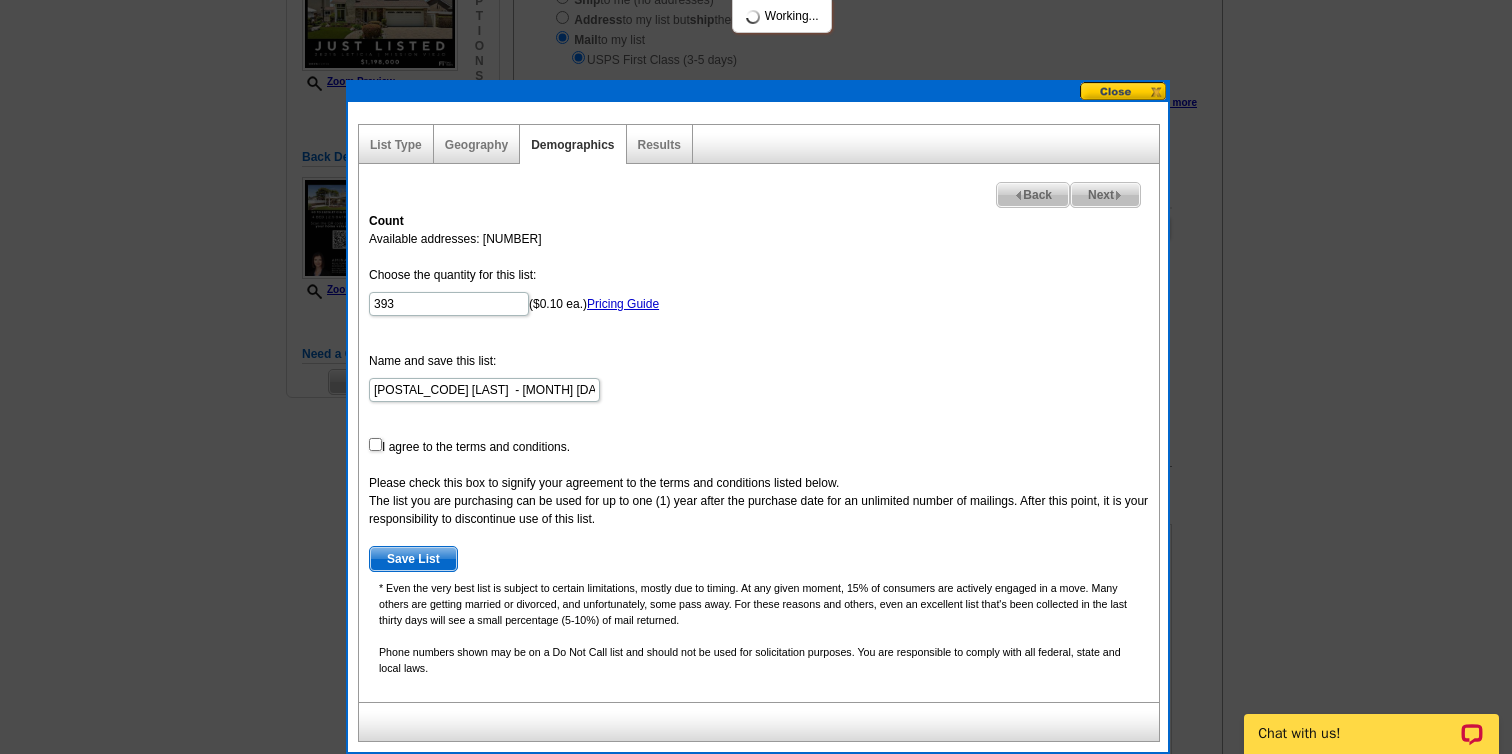 select 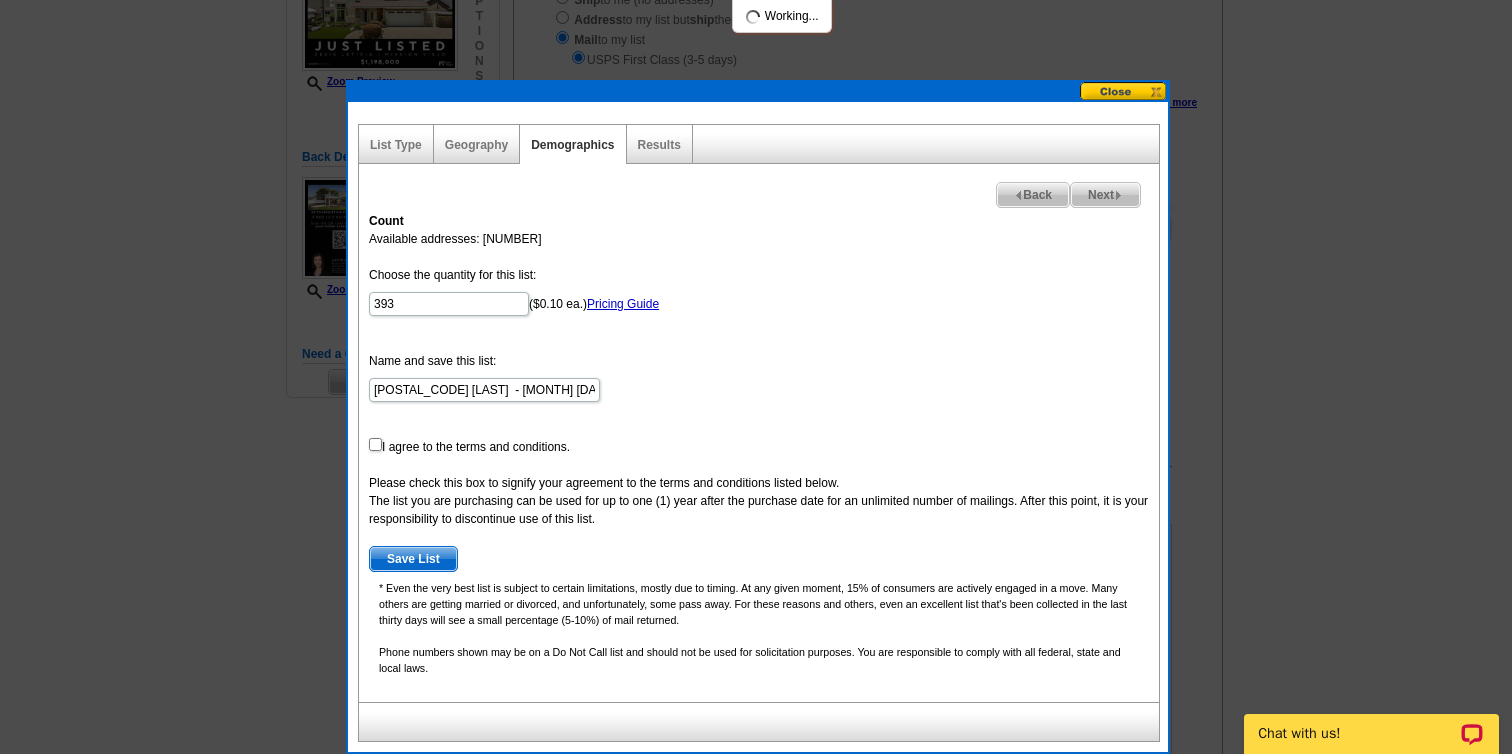 select 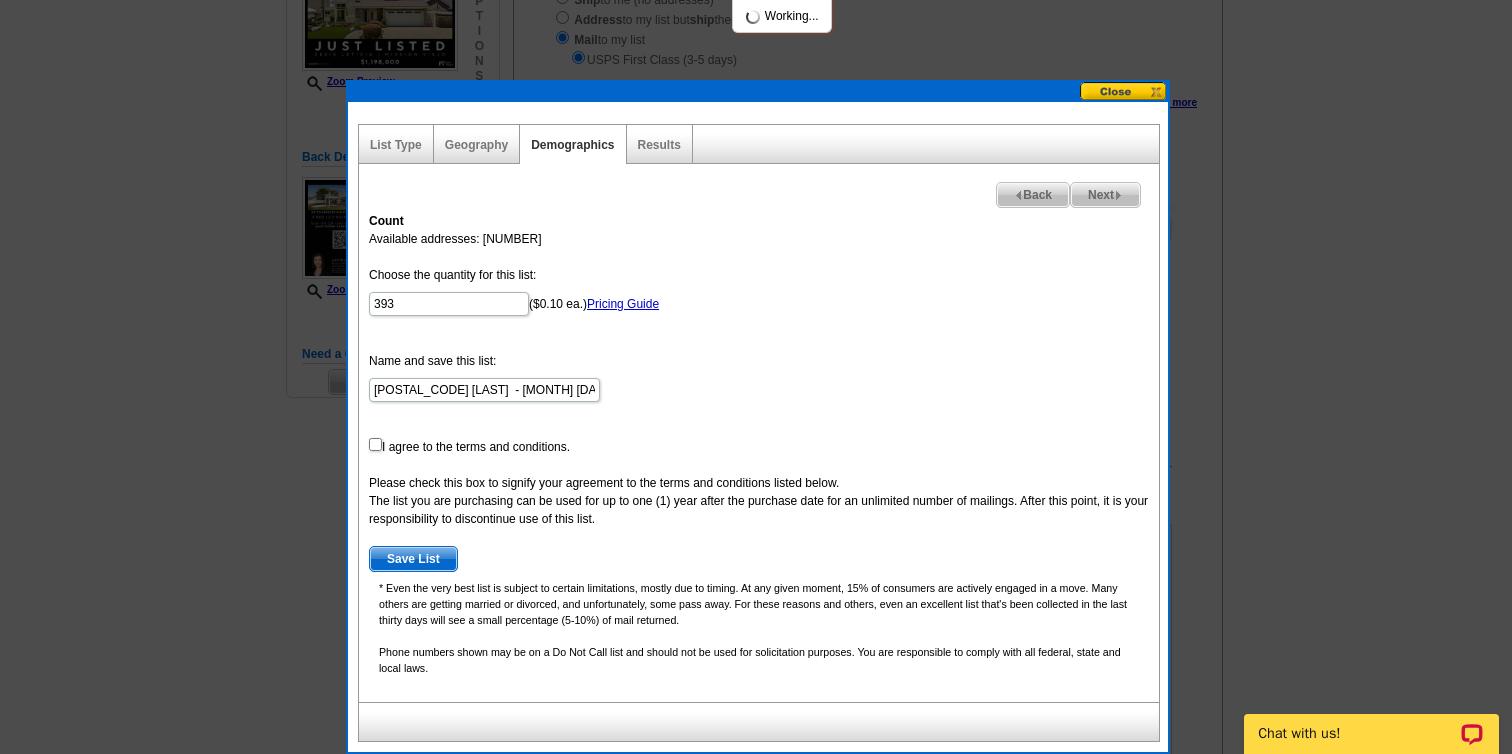 select 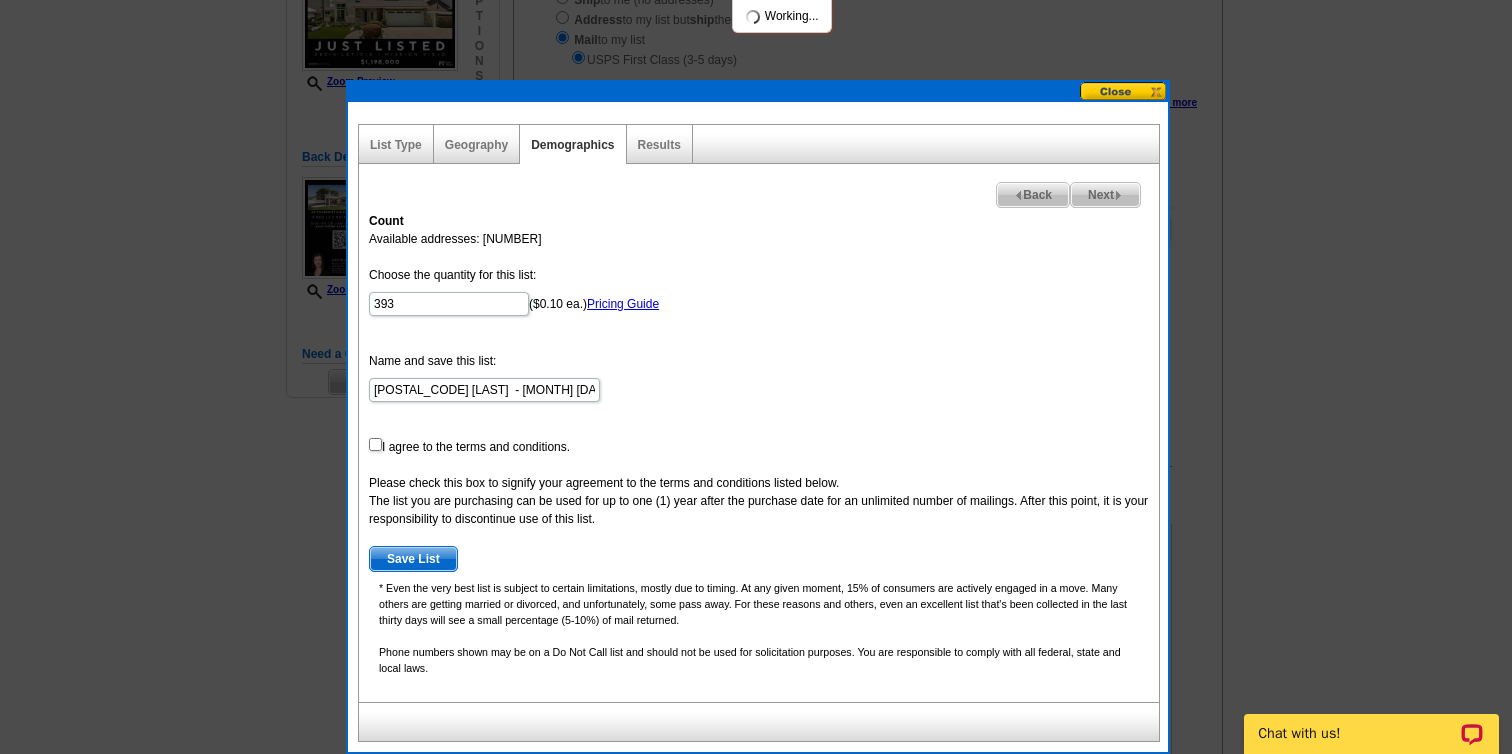 select 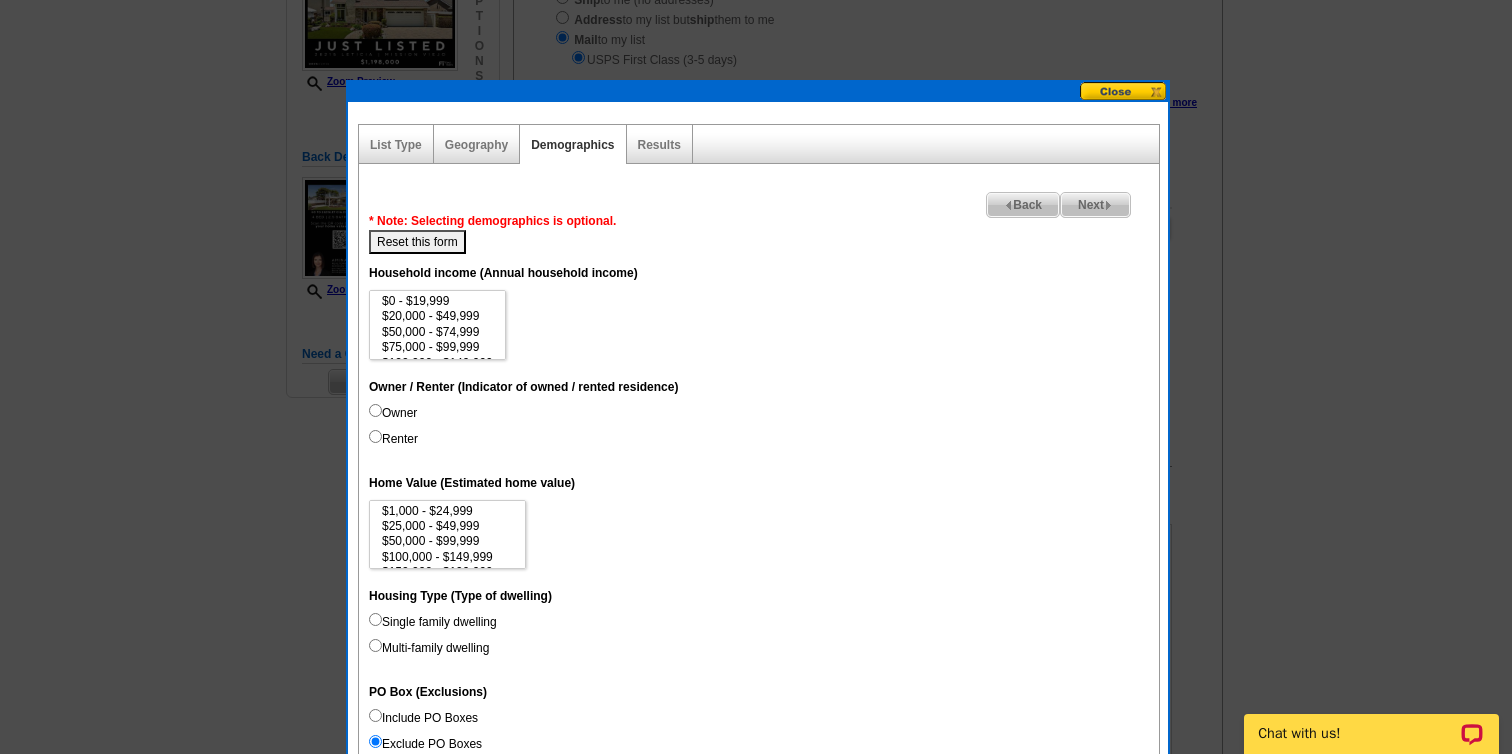 click on "Back" at bounding box center [1023, 205] 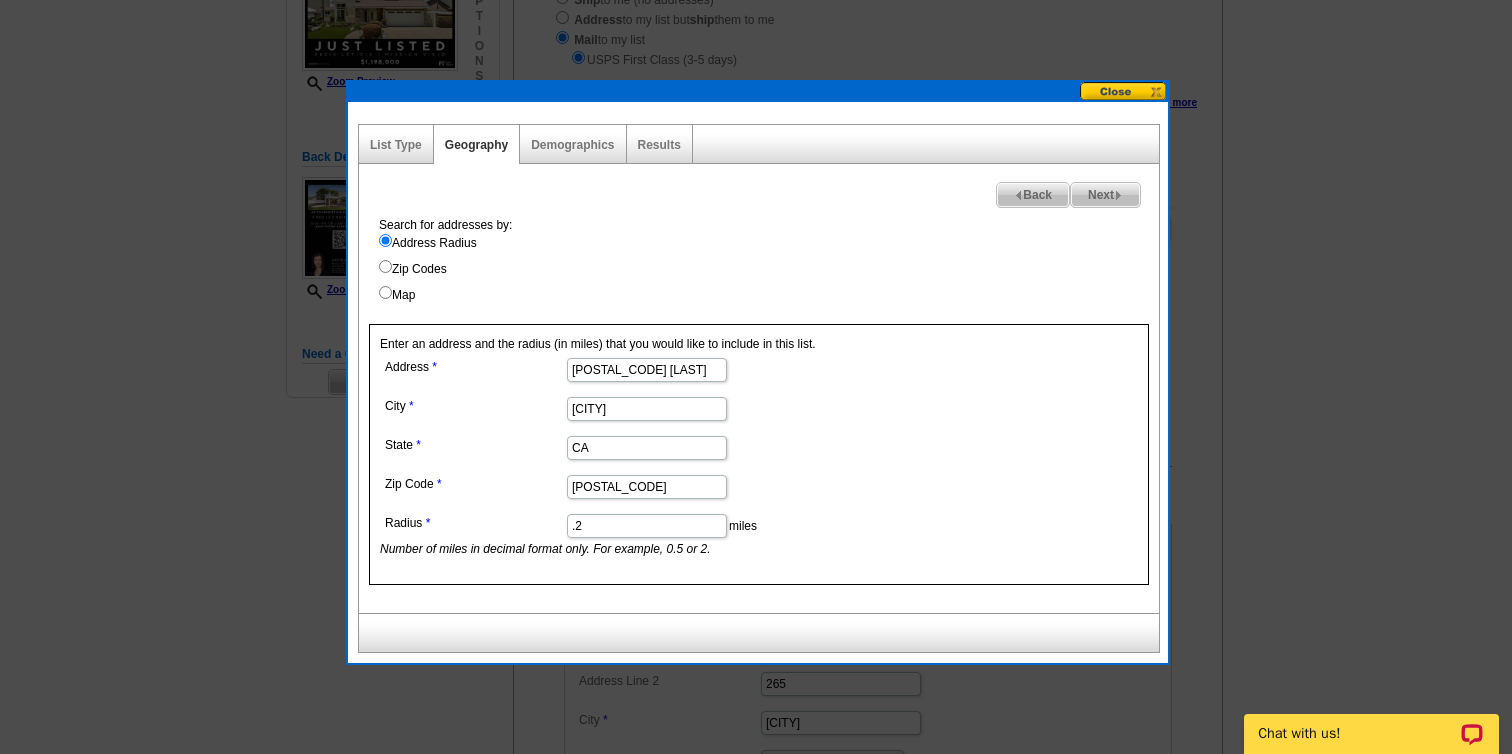 click on ".2" at bounding box center [647, 526] 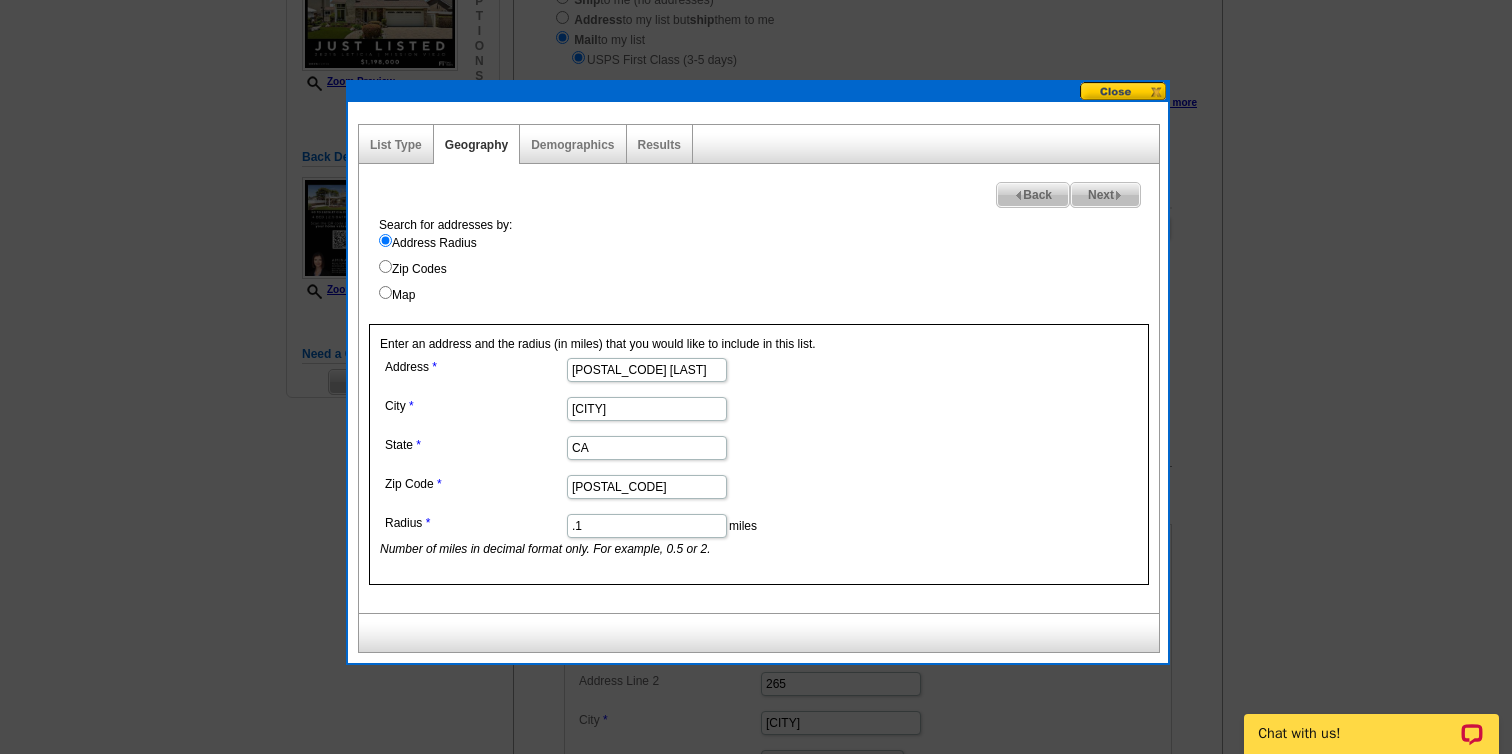 type on ".1" 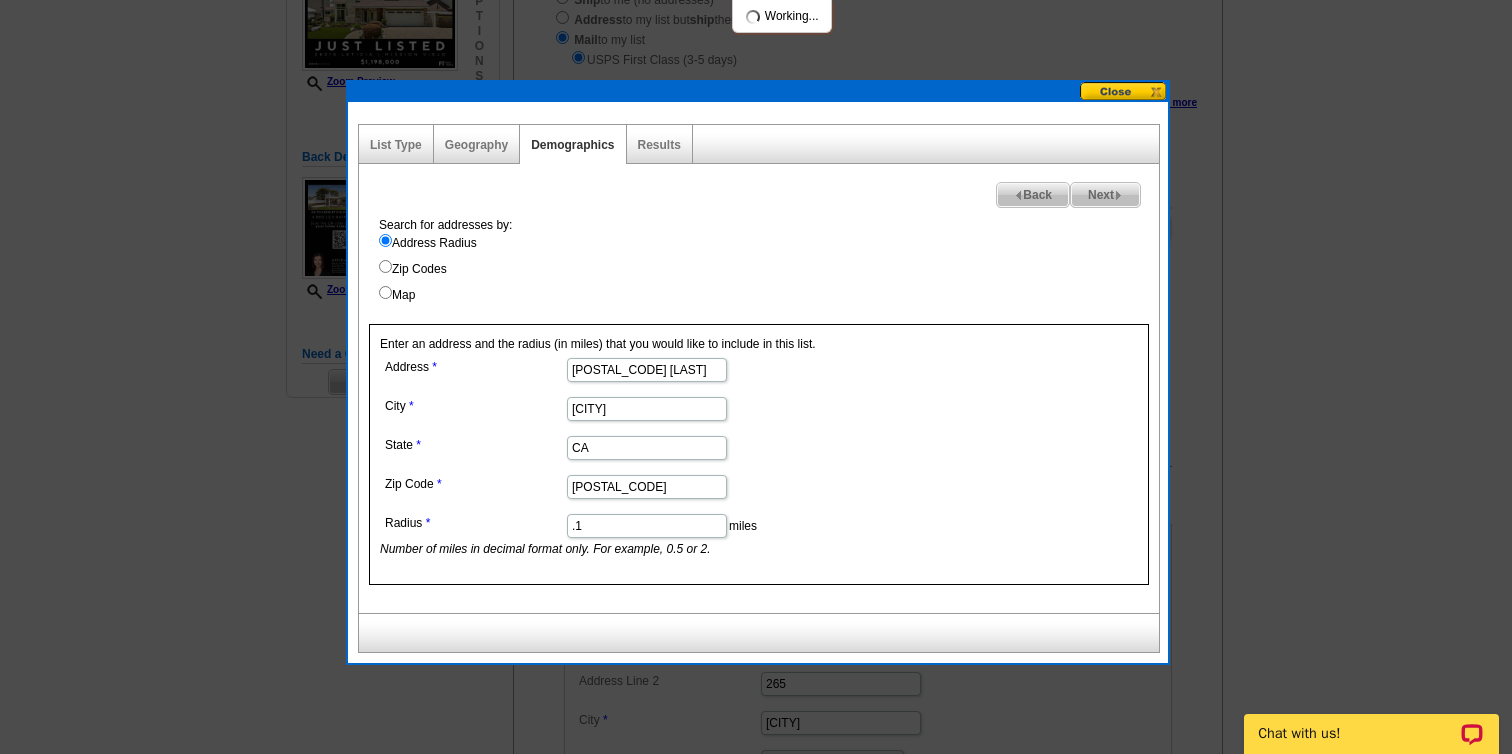 select 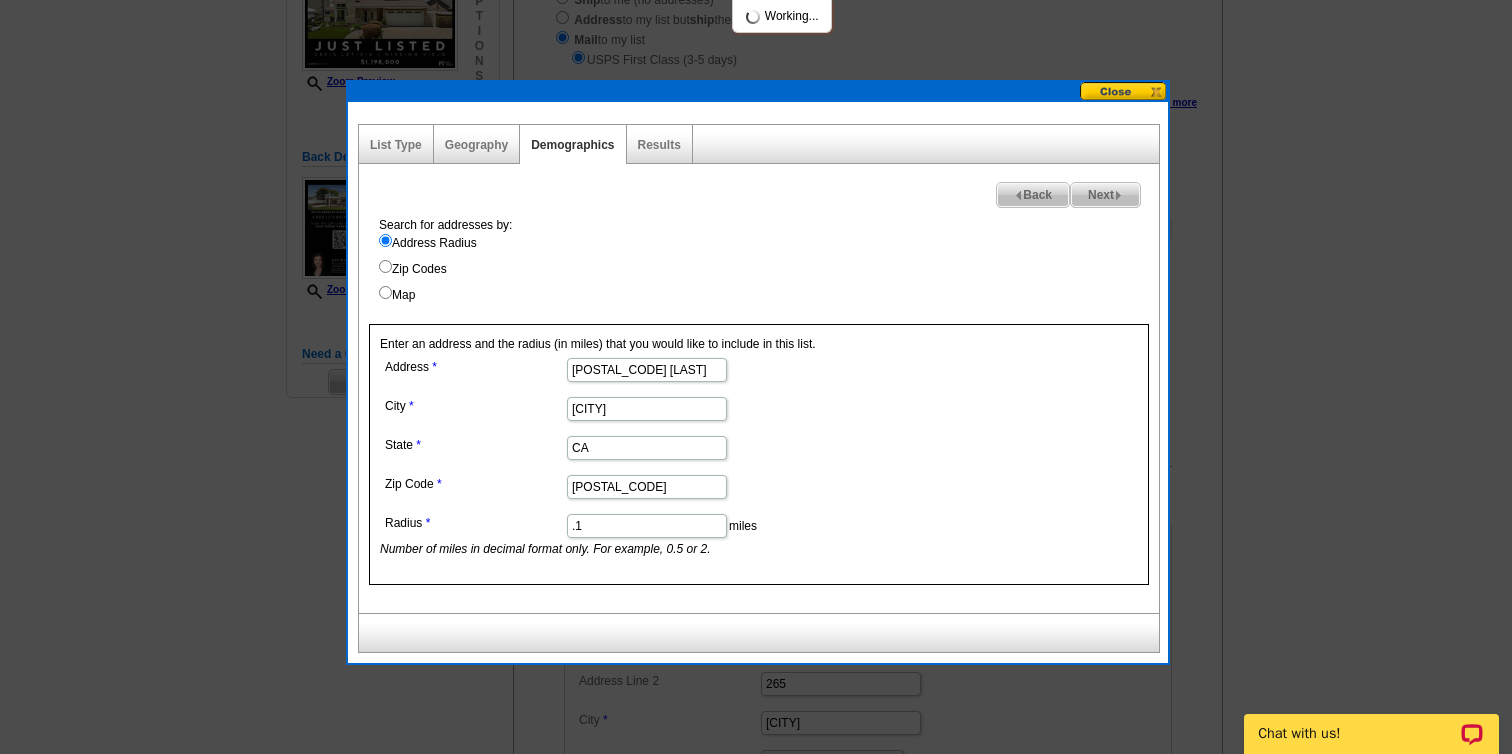 select 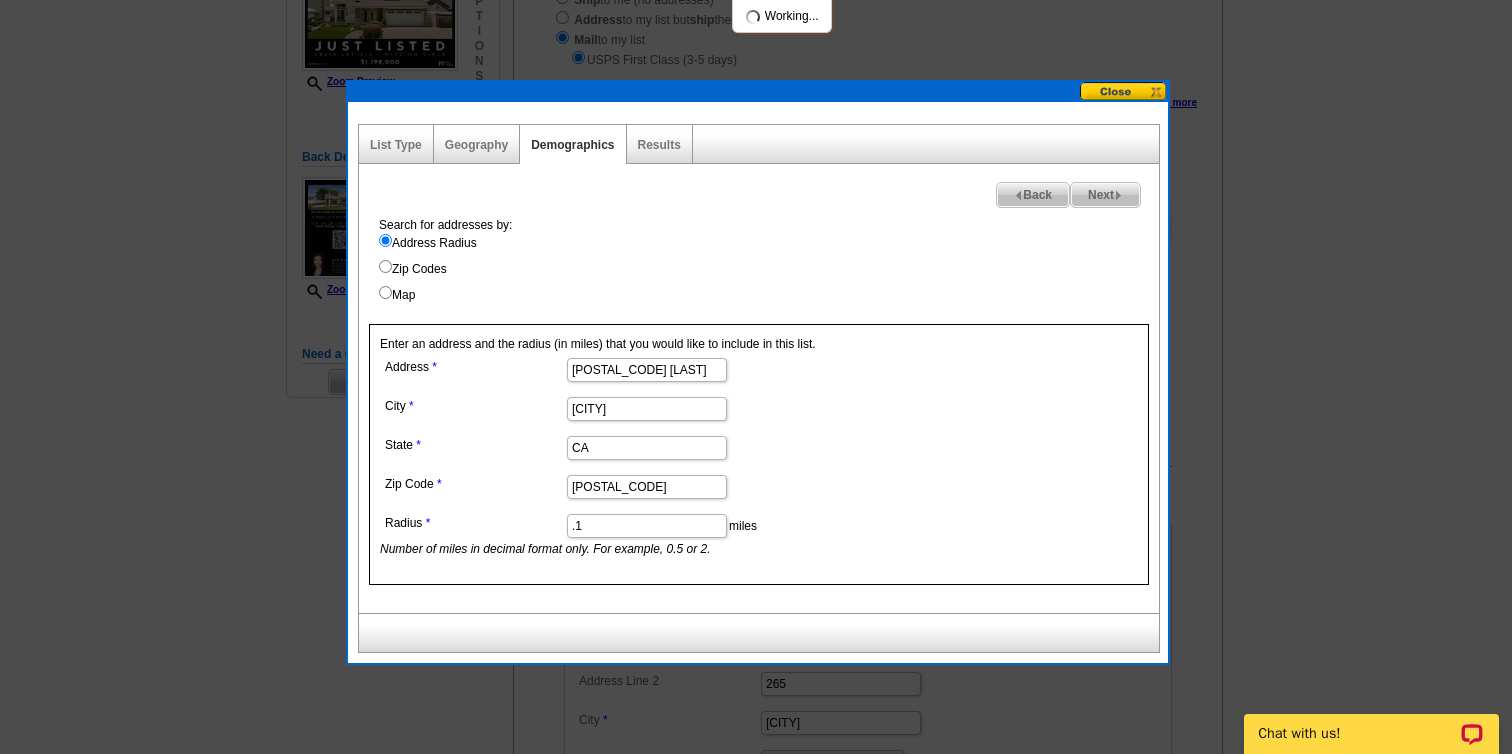 select 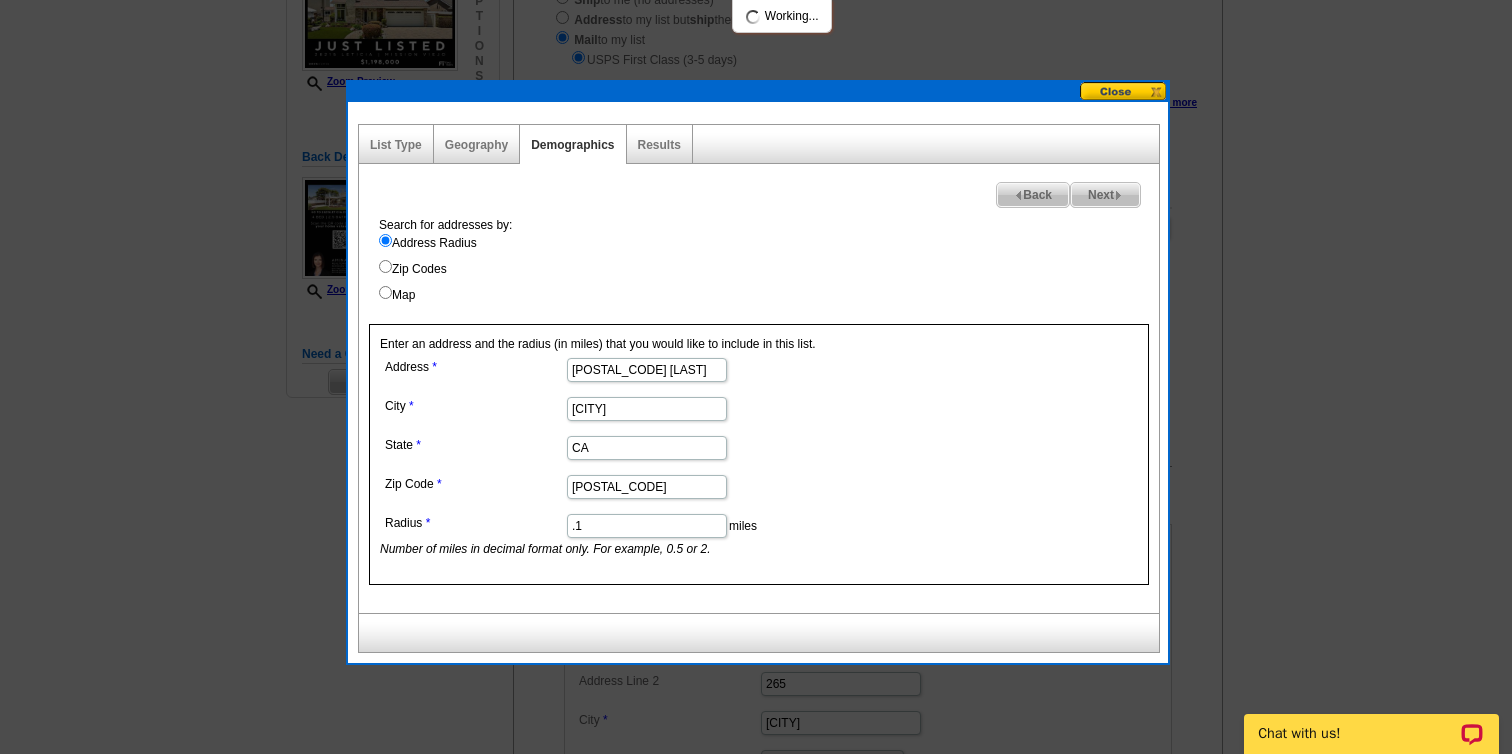 select 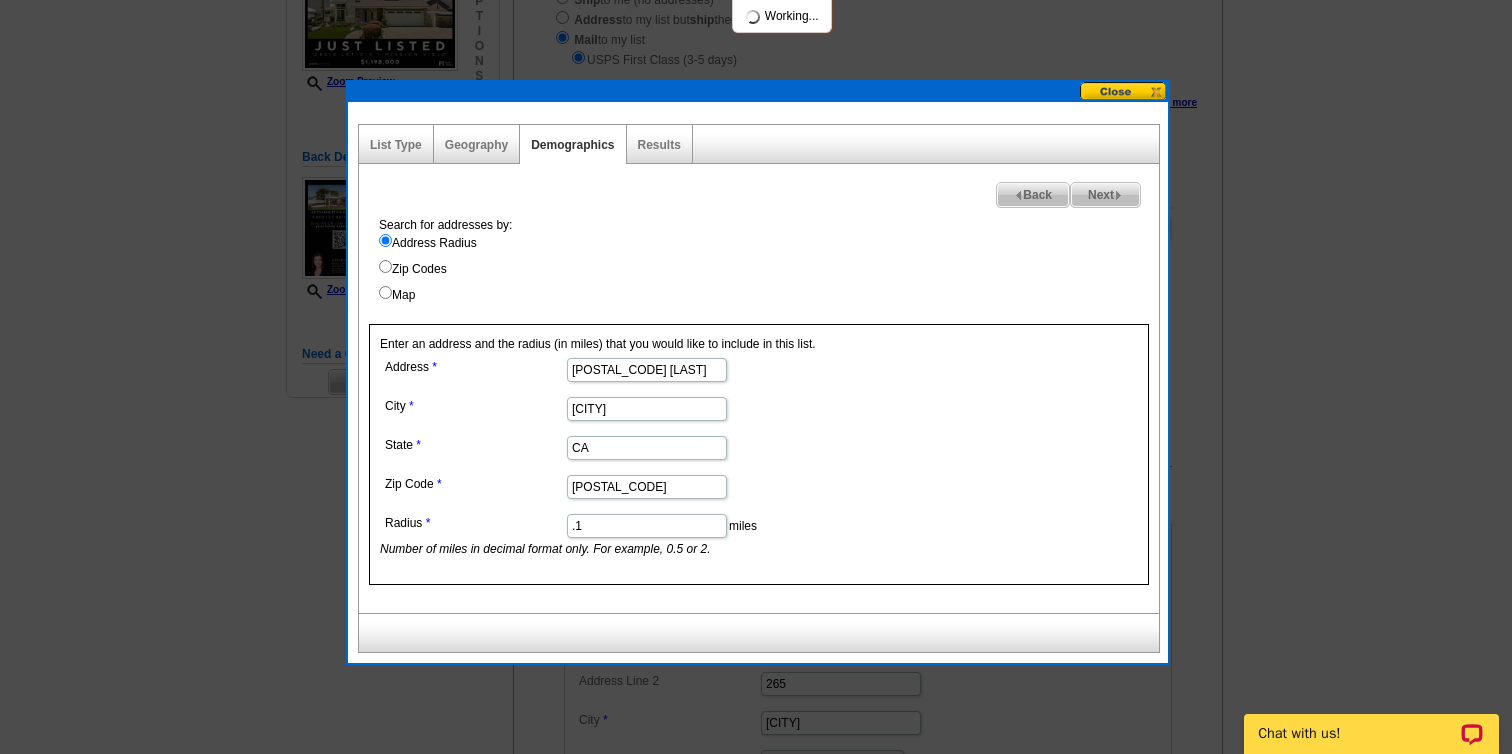 select 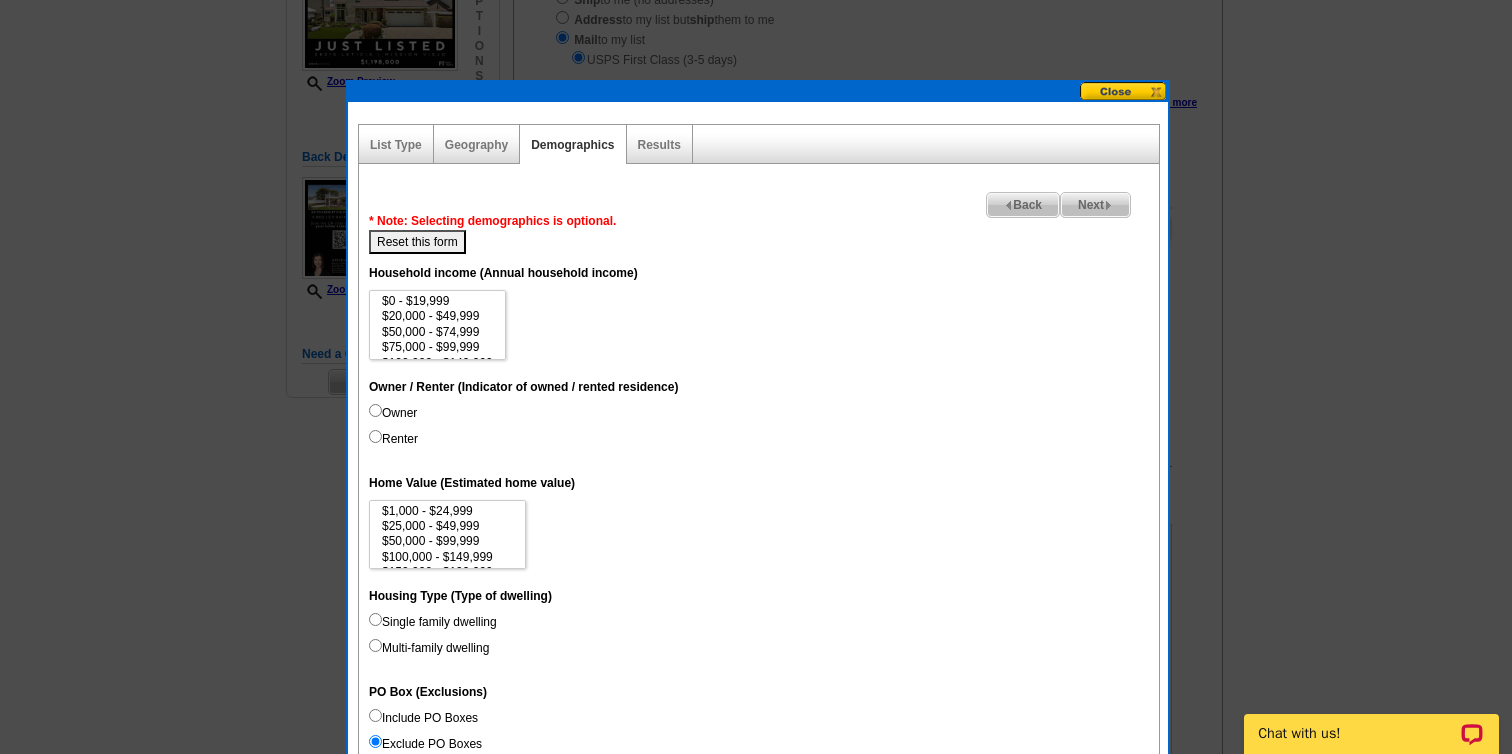 click at bounding box center (1108, 205) 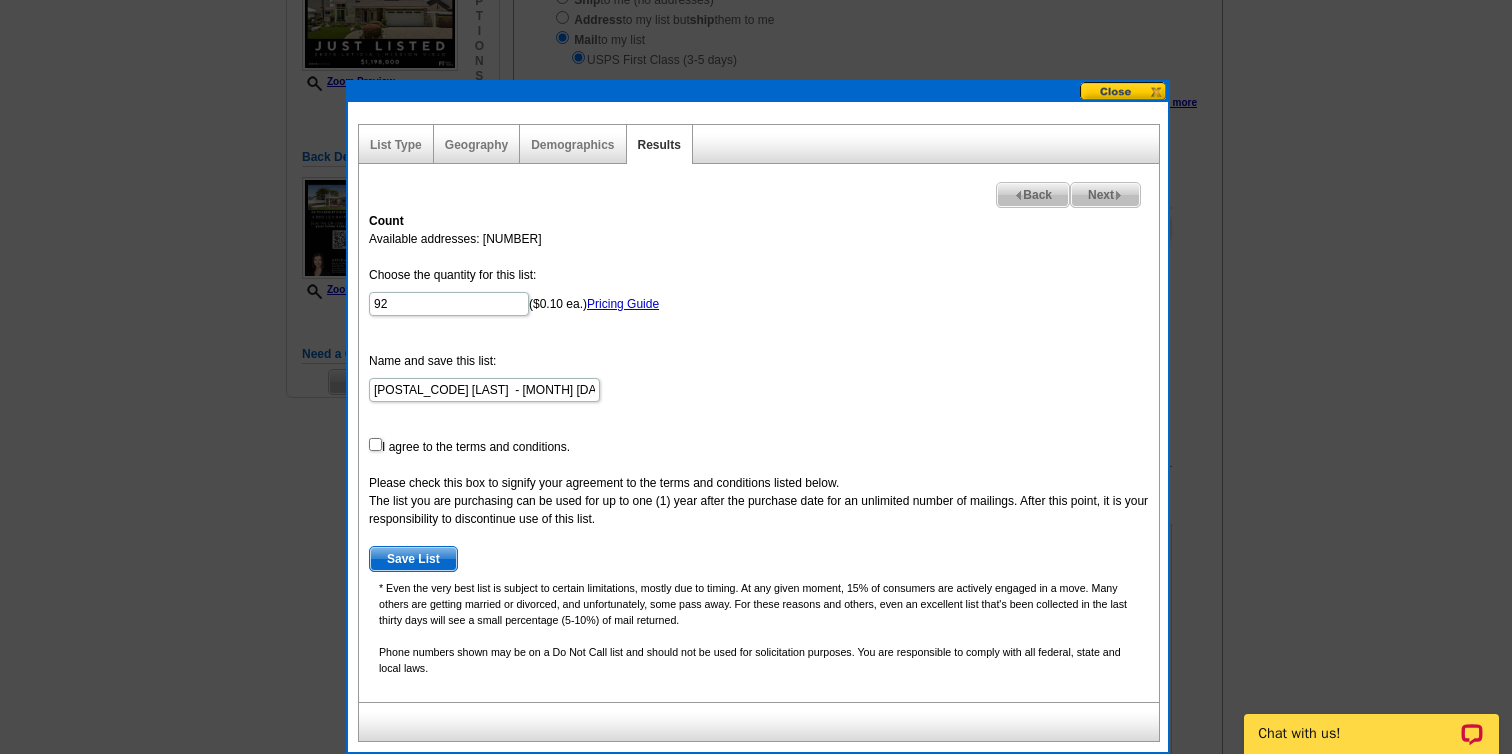 click at bounding box center [1018, 195] 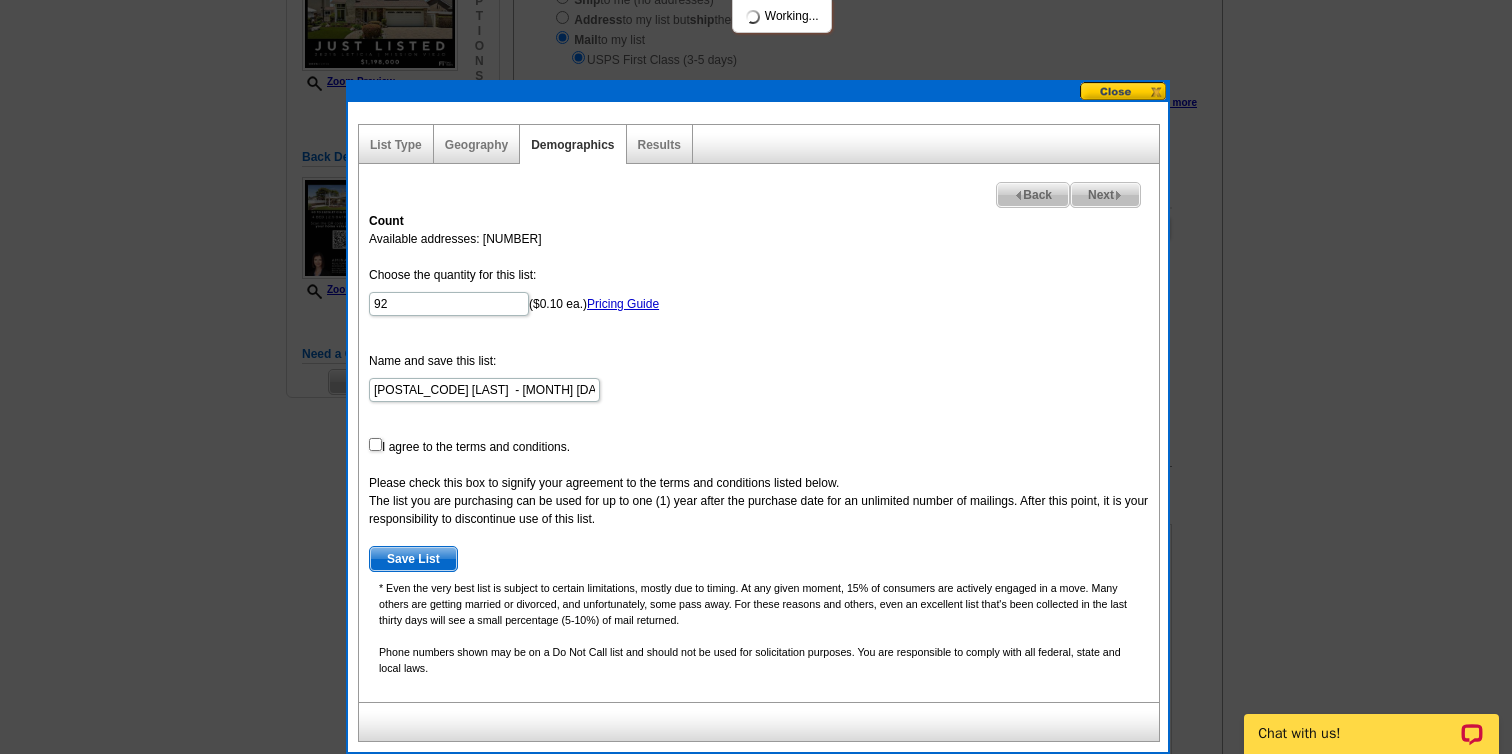 select 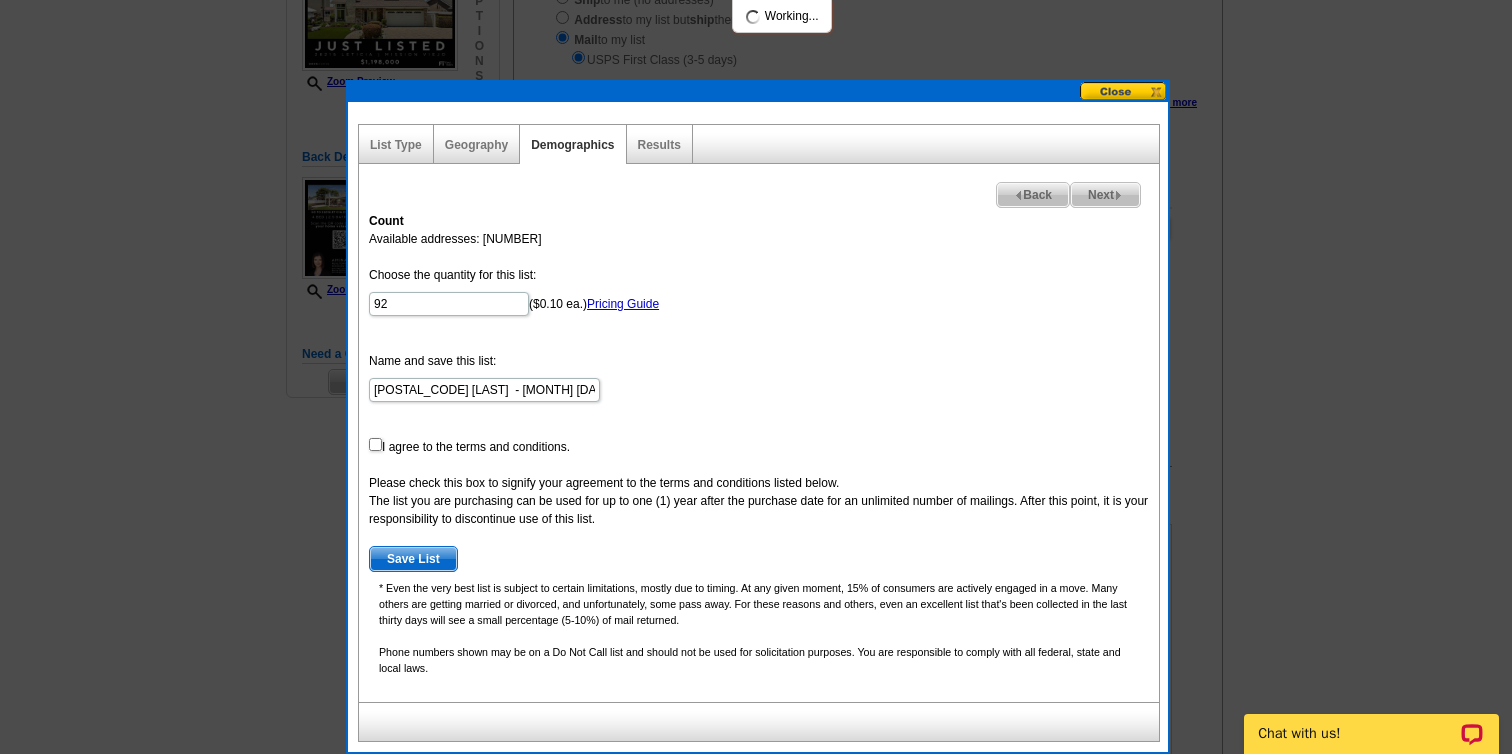 select 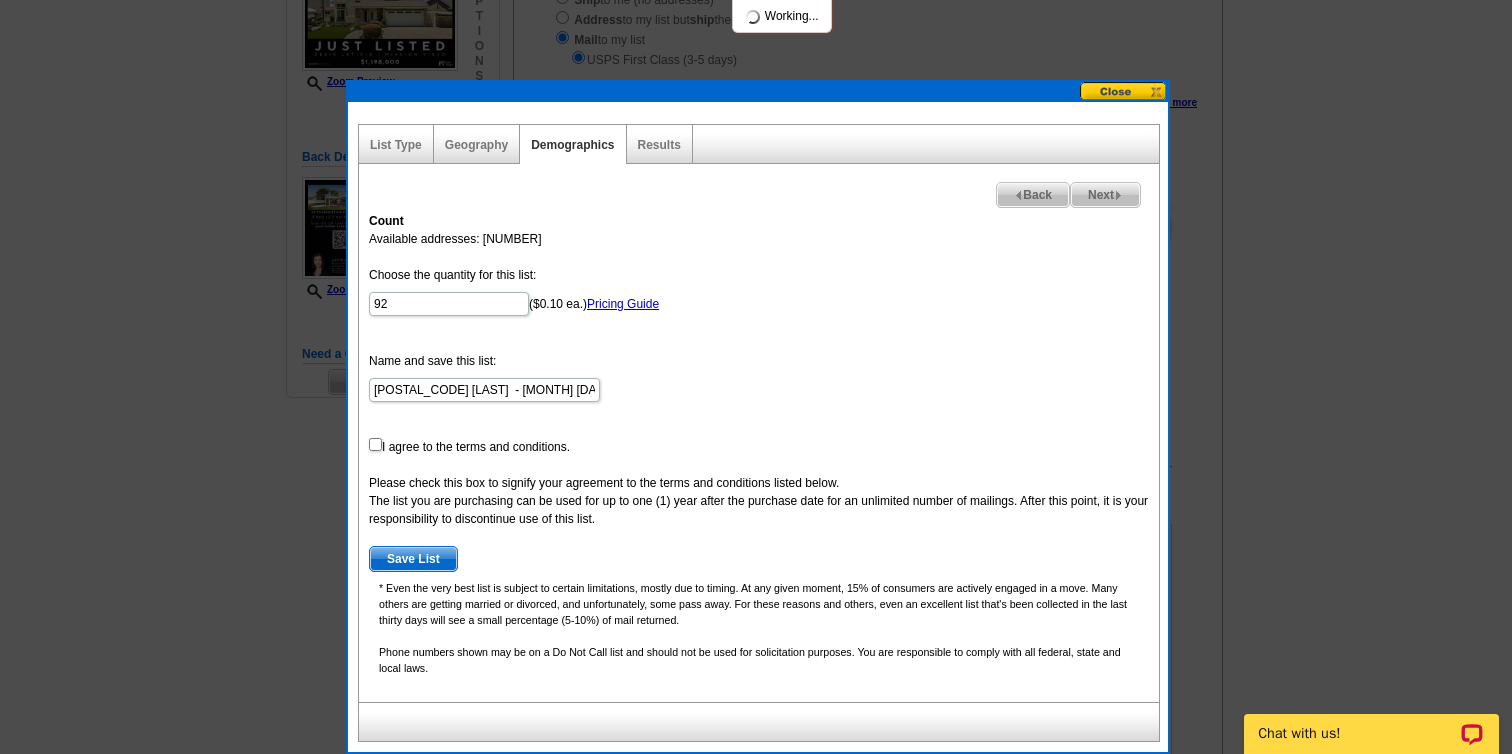 select 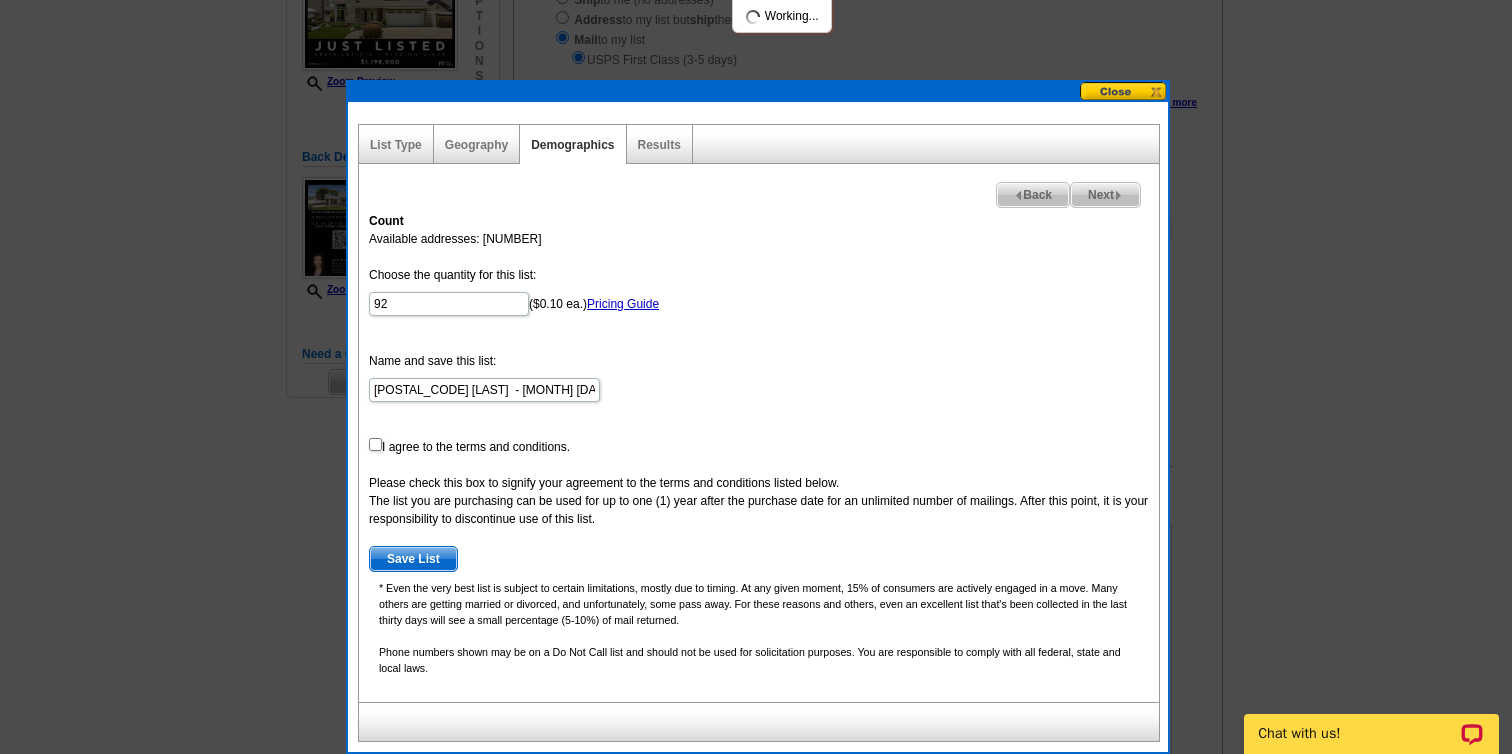 select 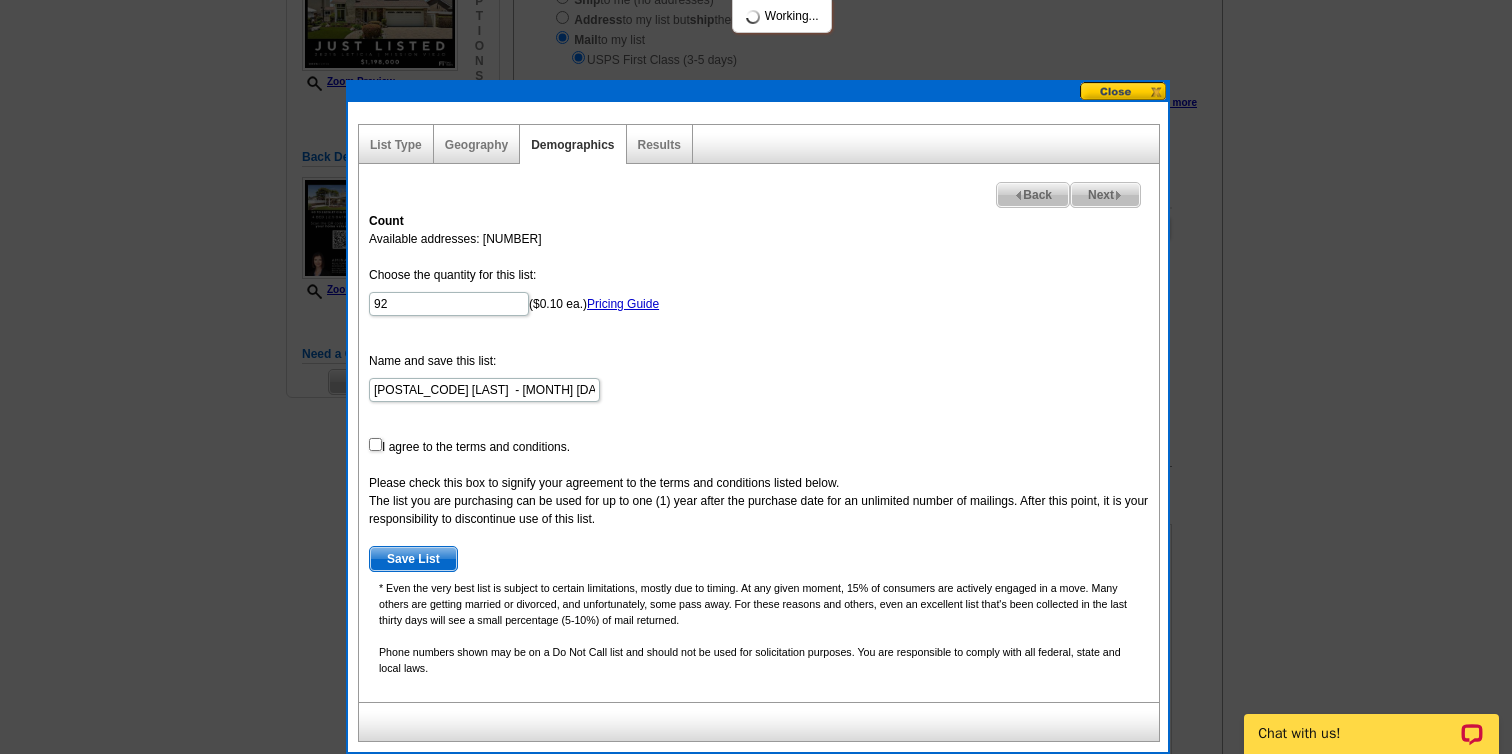 select 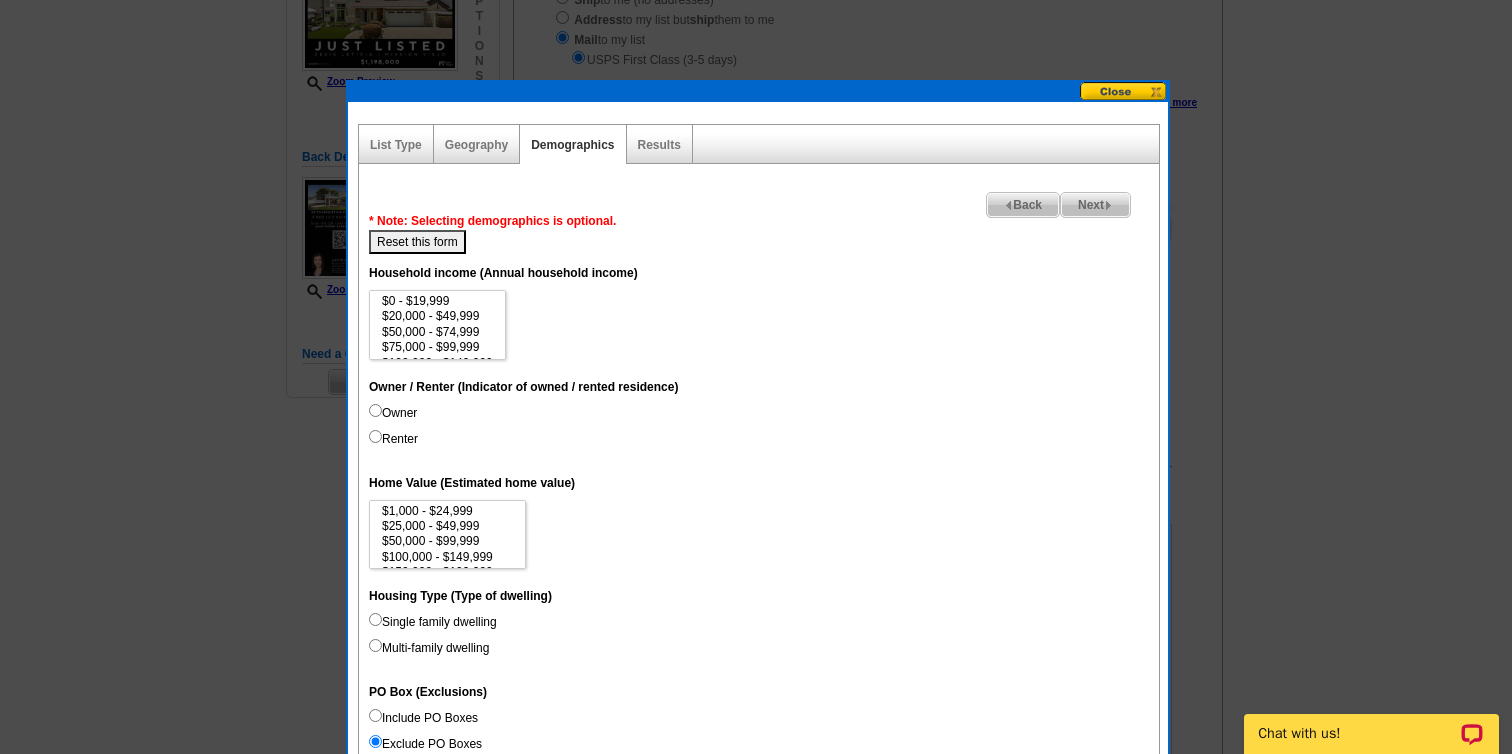 click on "Back" at bounding box center [1023, 205] 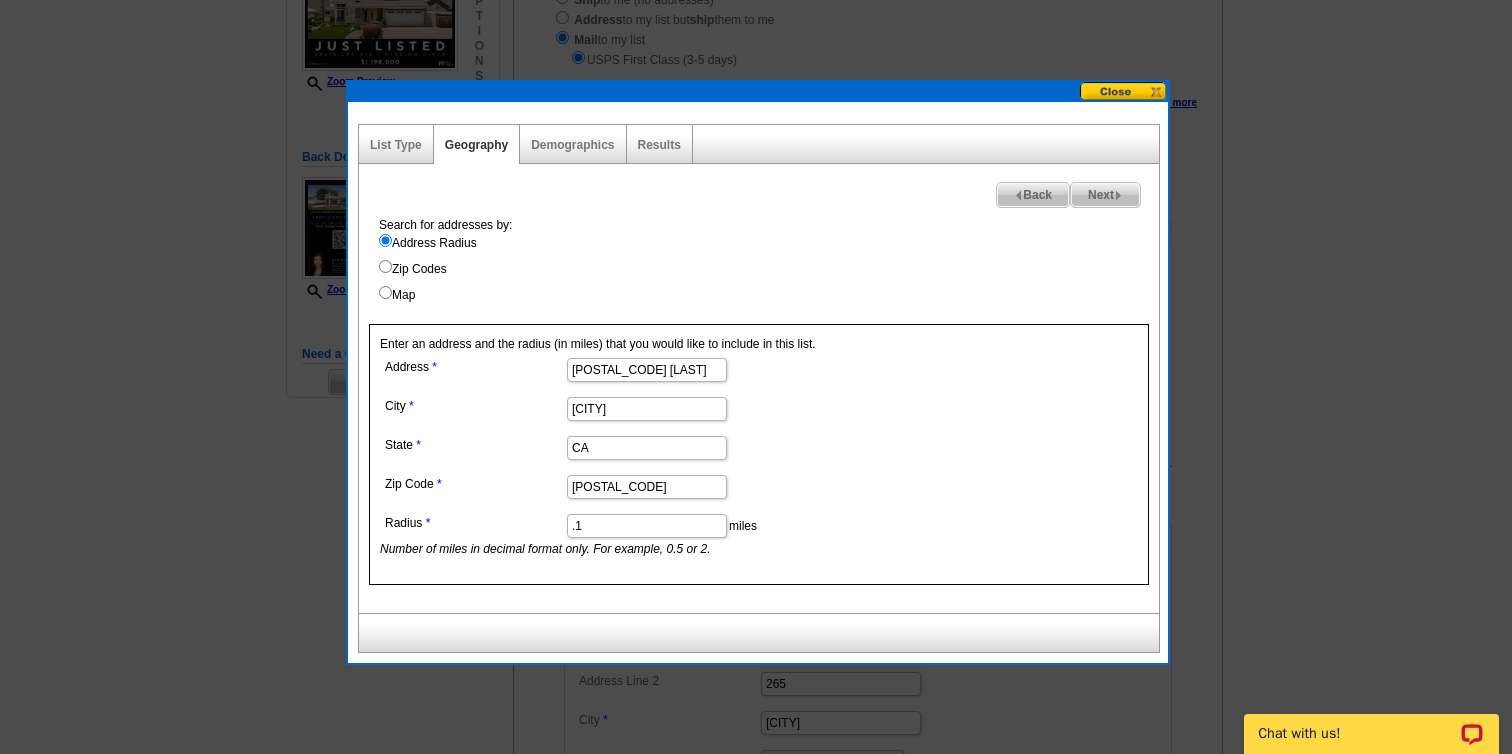 click on ".1" at bounding box center (647, 526) 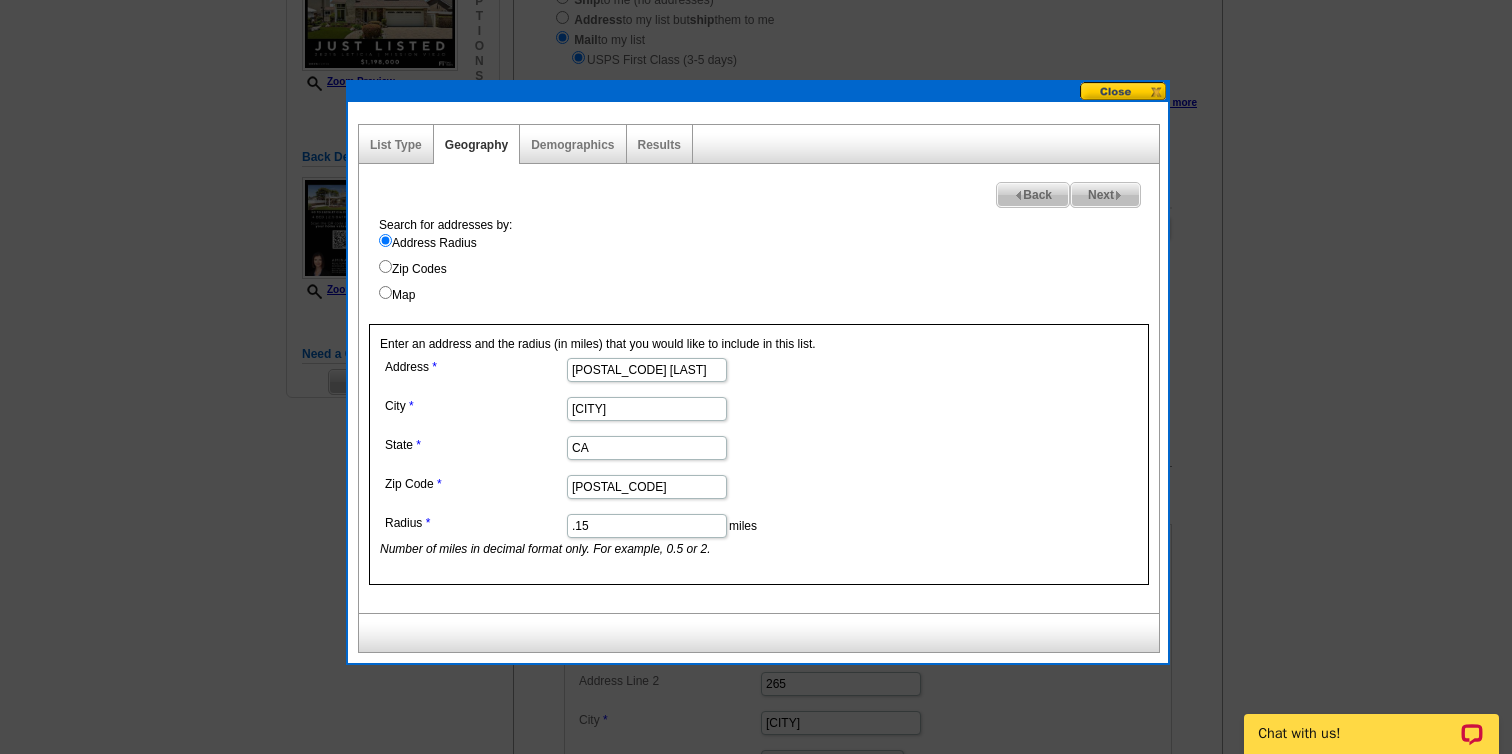 type on ".15" 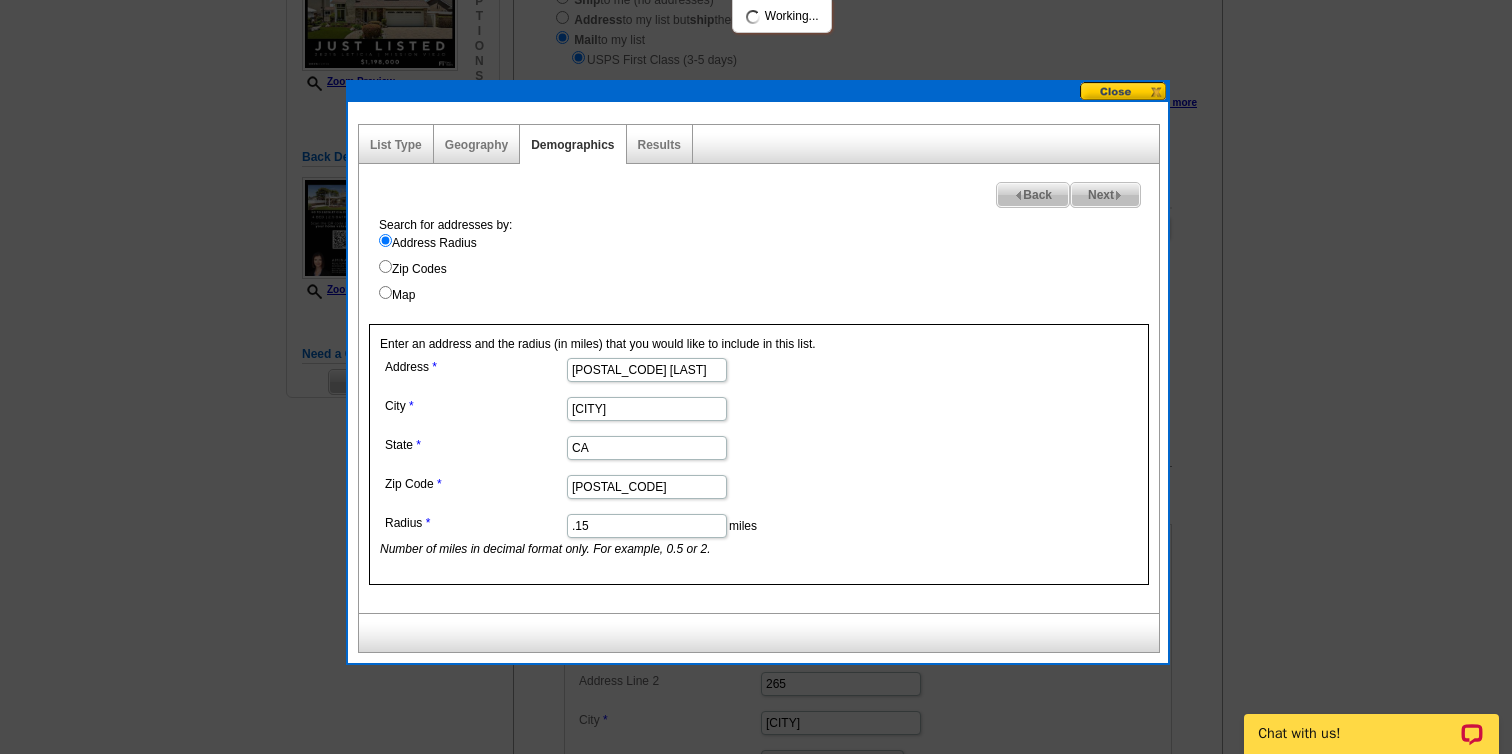select 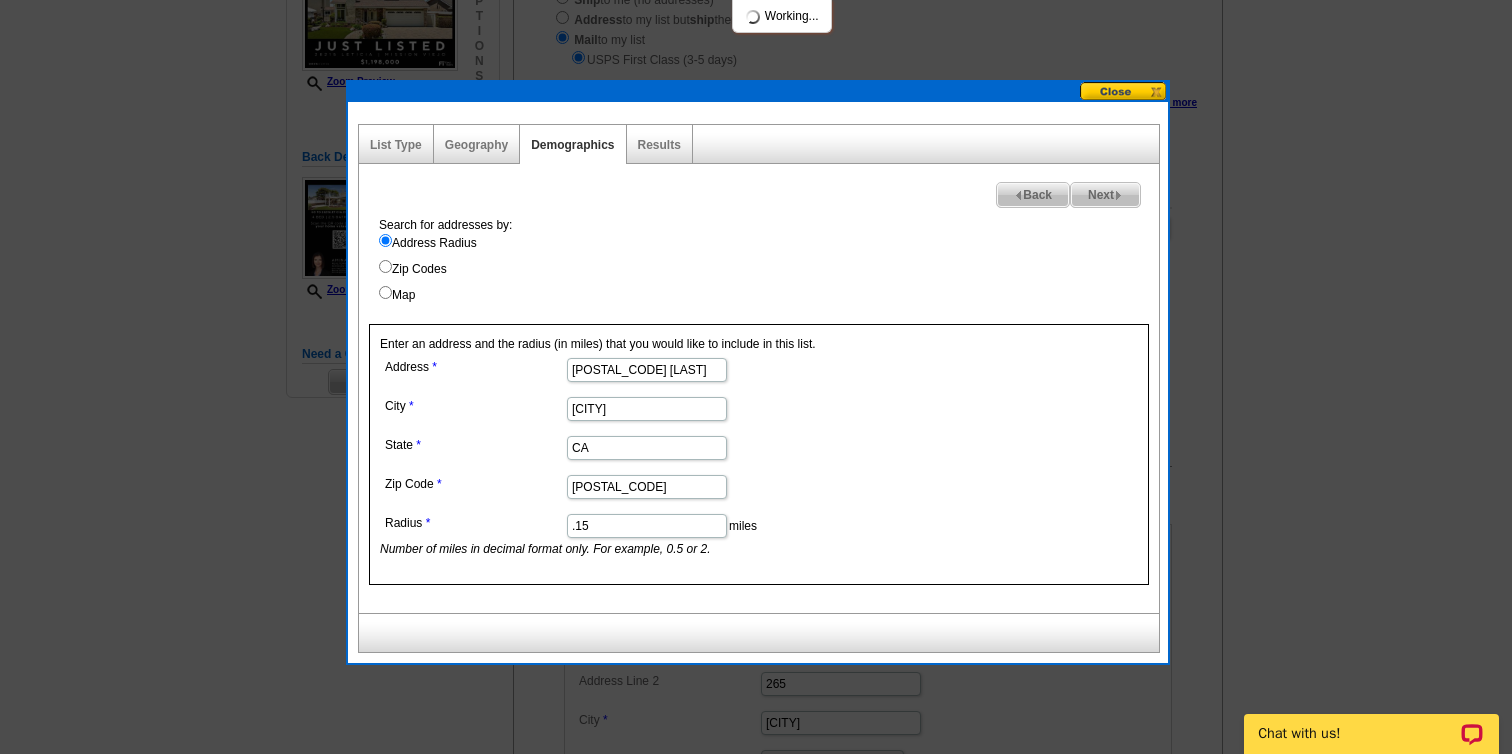 select 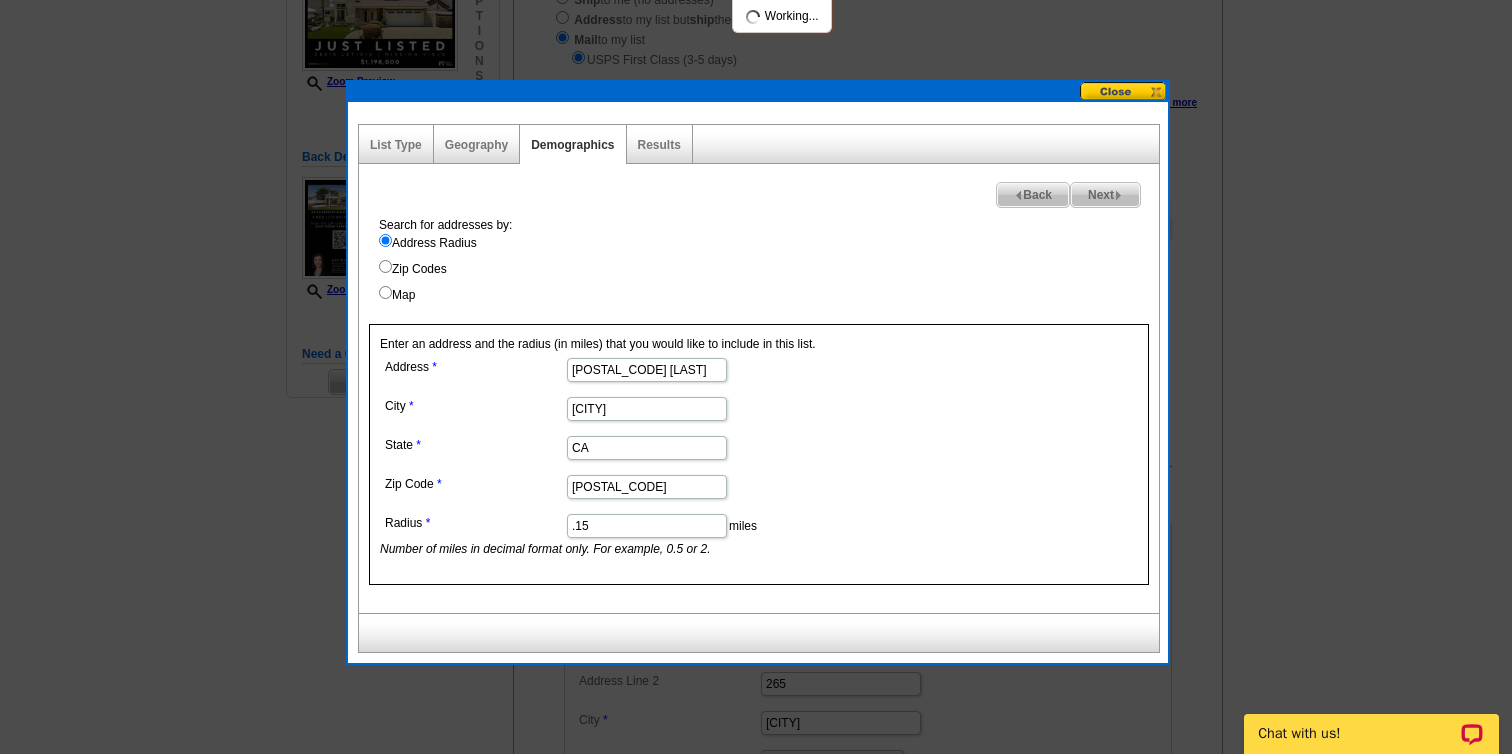 select 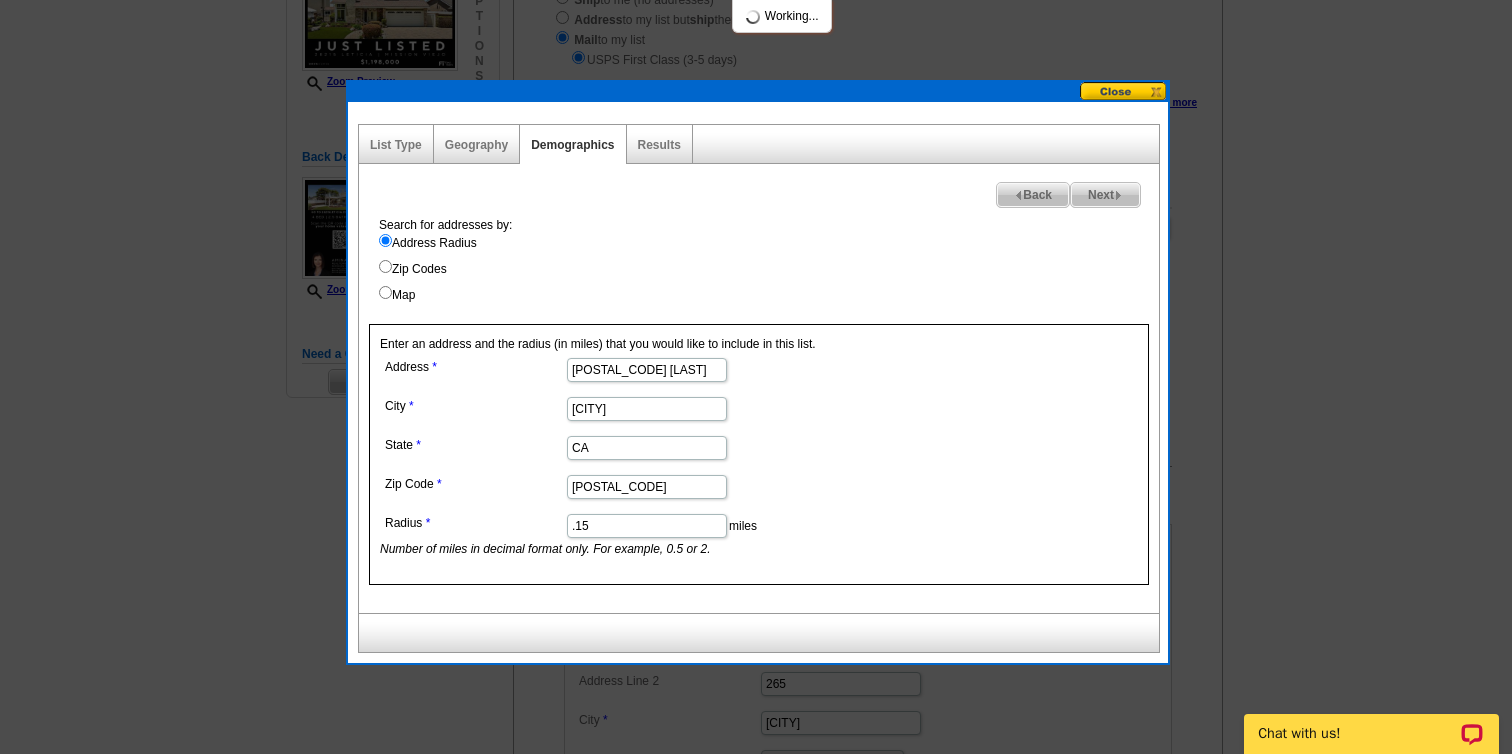 select 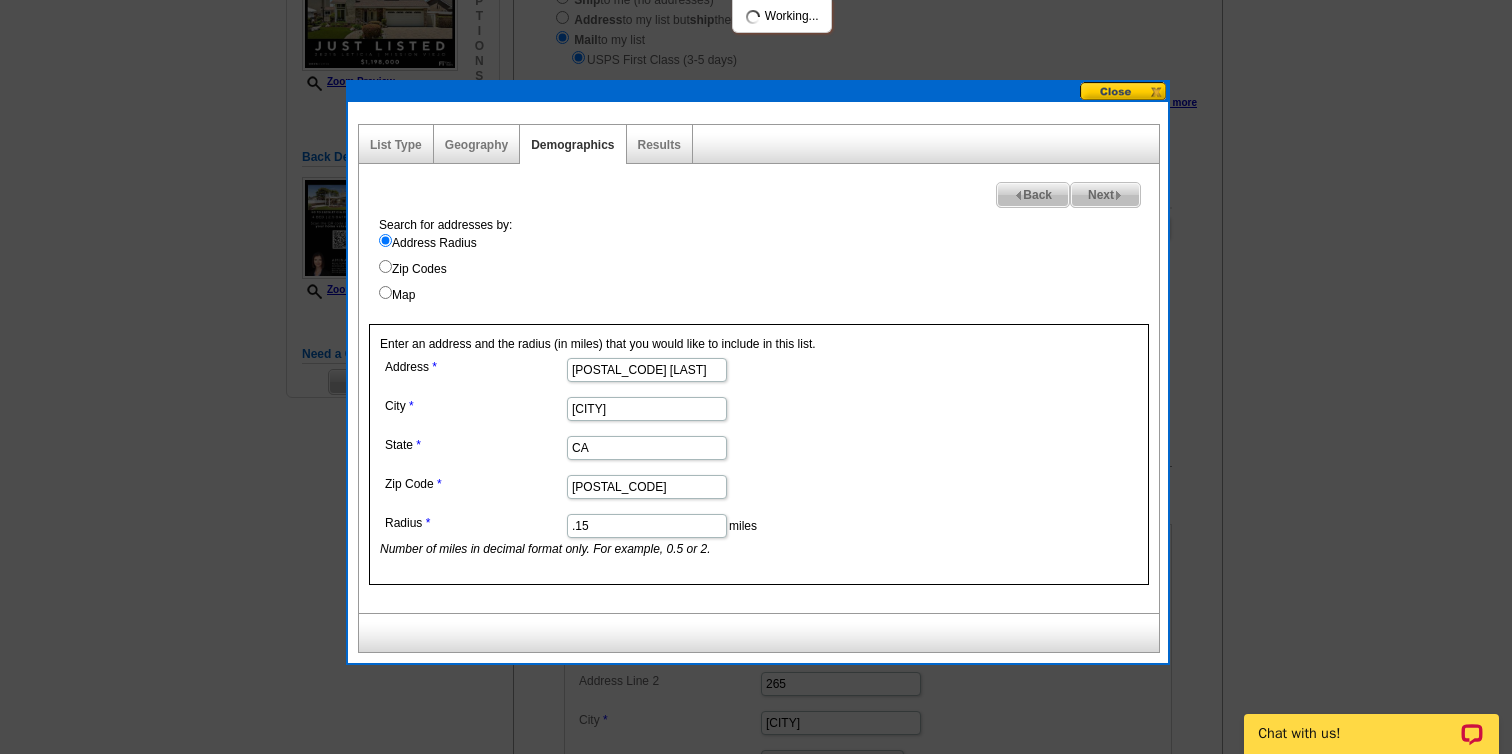 select 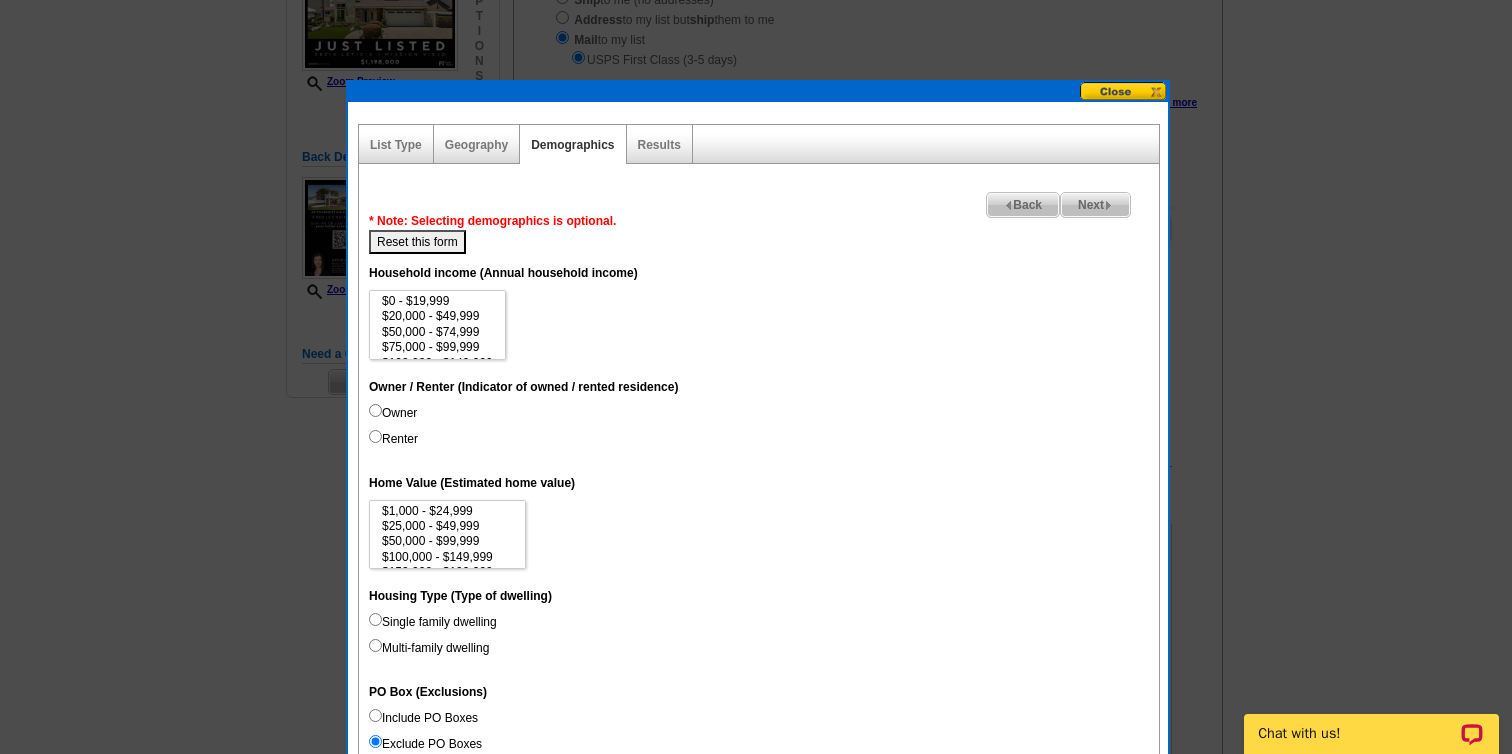 click on "Next" at bounding box center (1095, 205) 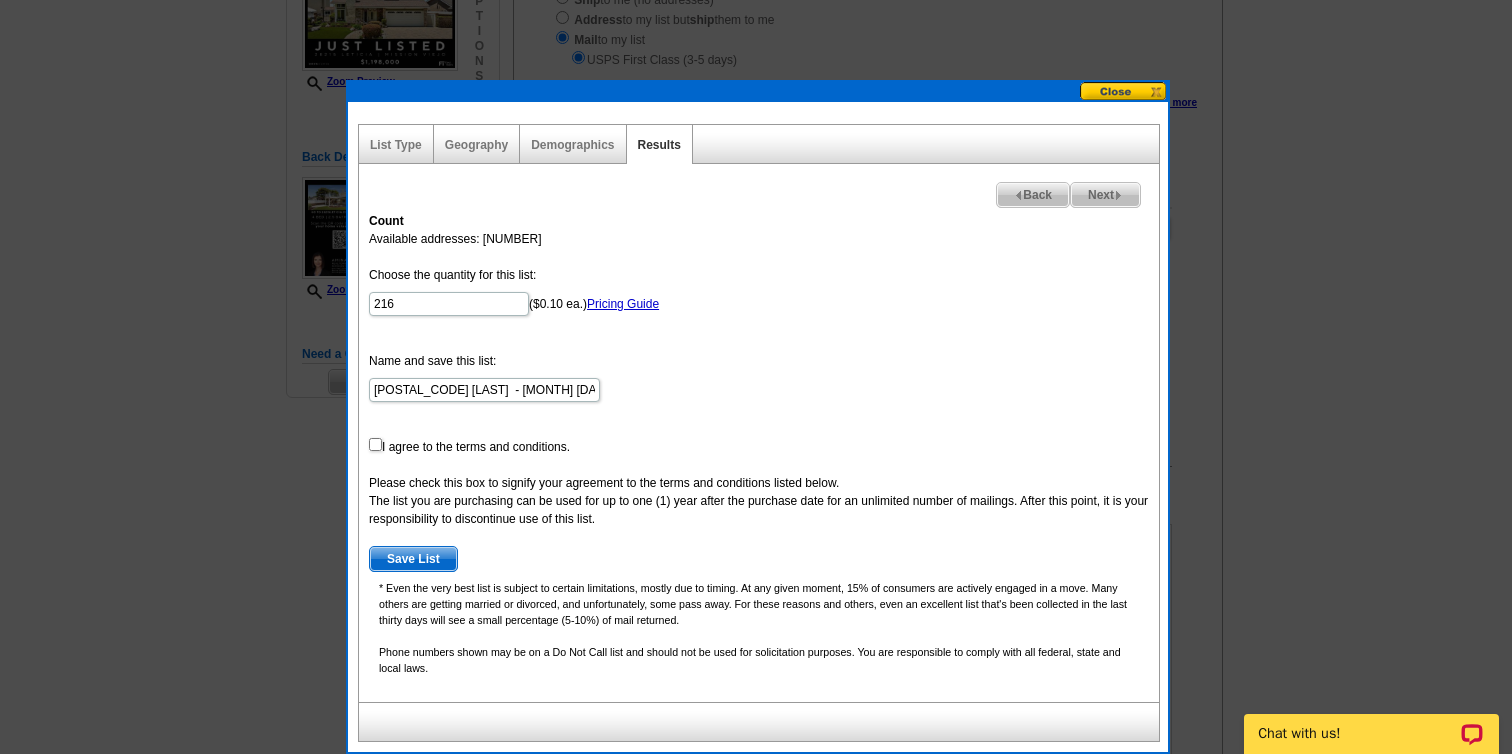 scroll, scrollTop: 335, scrollLeft: 0, axis: vertical 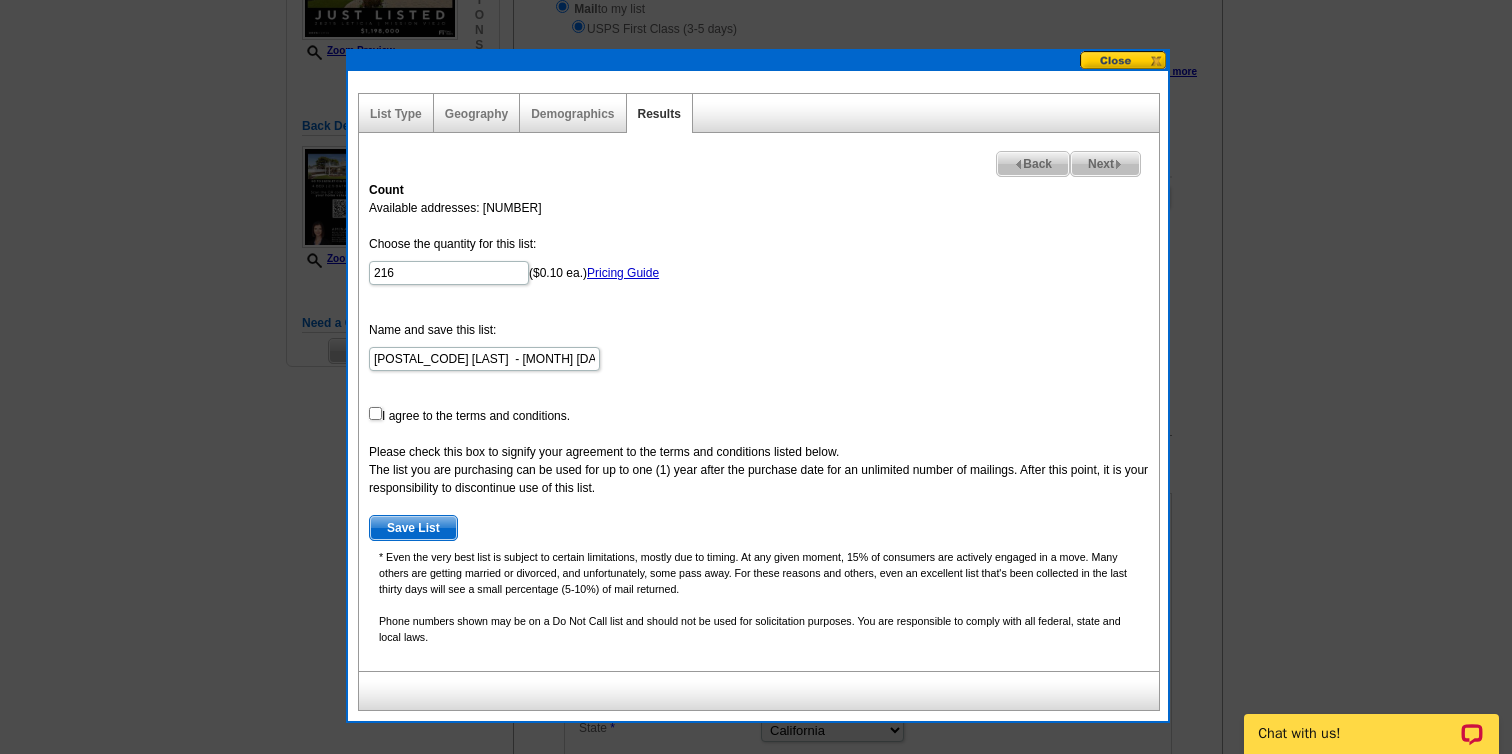 click on "Choose the quantity for this list:
216  ($0.10 ea.)  Pricing Guide
Name and save this list:
28215 Leticia  - Aug 01
I agree to the terms and conditions.
Please check this box to signify your agreement to the terms and conditions listed below. The list you are purchasing can be used for up to one (1) year after the purchase date for an unlimited number of mailings.  After this point, it is your responsibility to discontinue use of this list.
Save List" at bounding box center [759, 388] 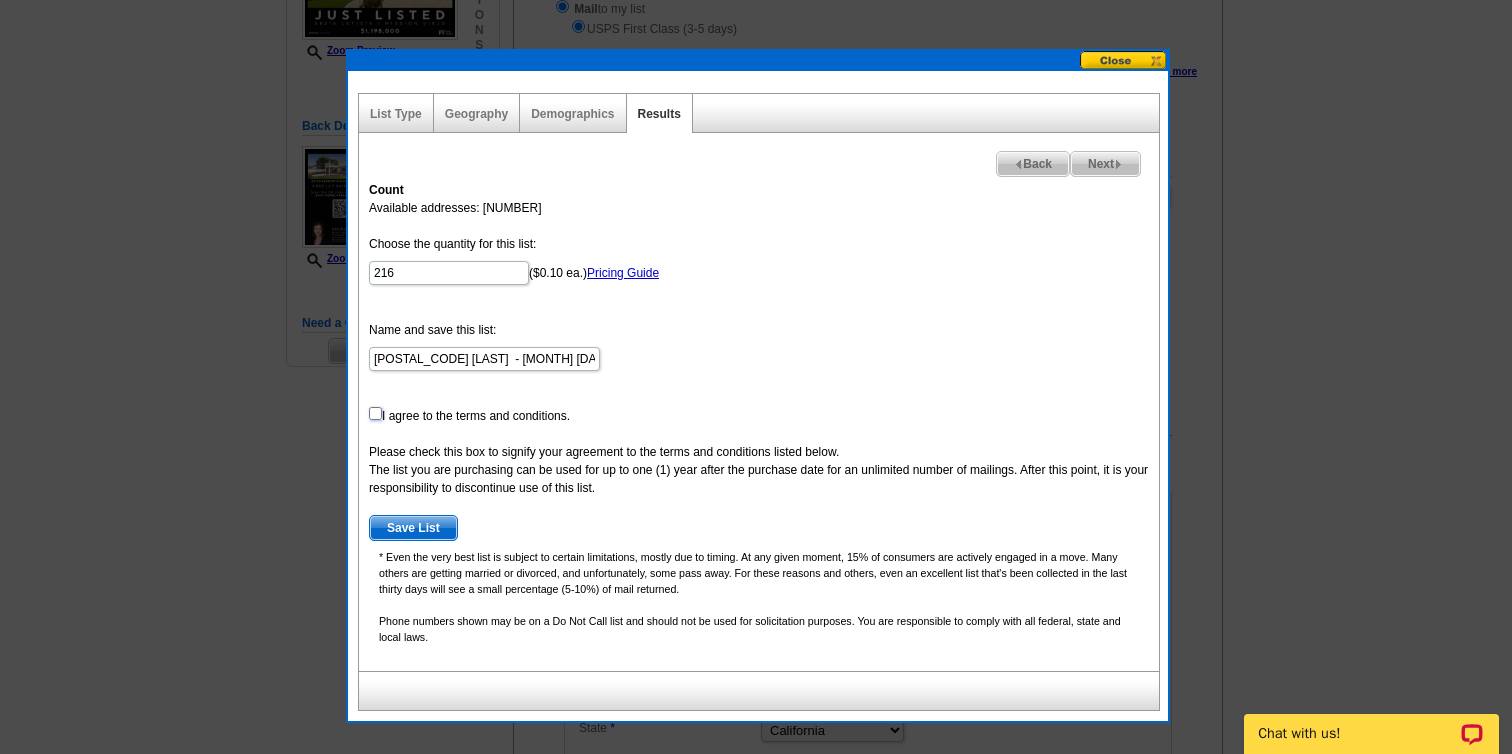 click at bounding box center [375, 413] 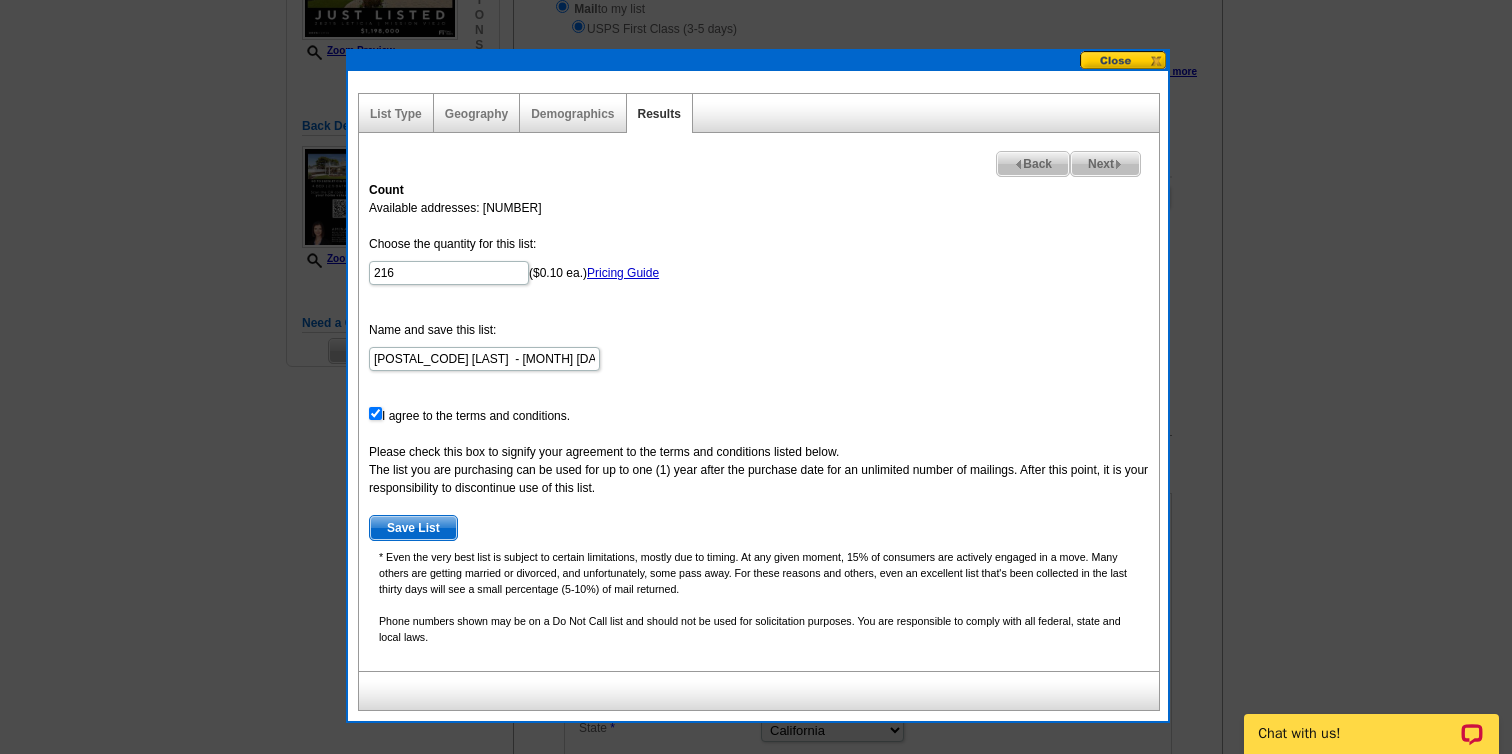 click on "Save List" at bounding box center (413, 528) 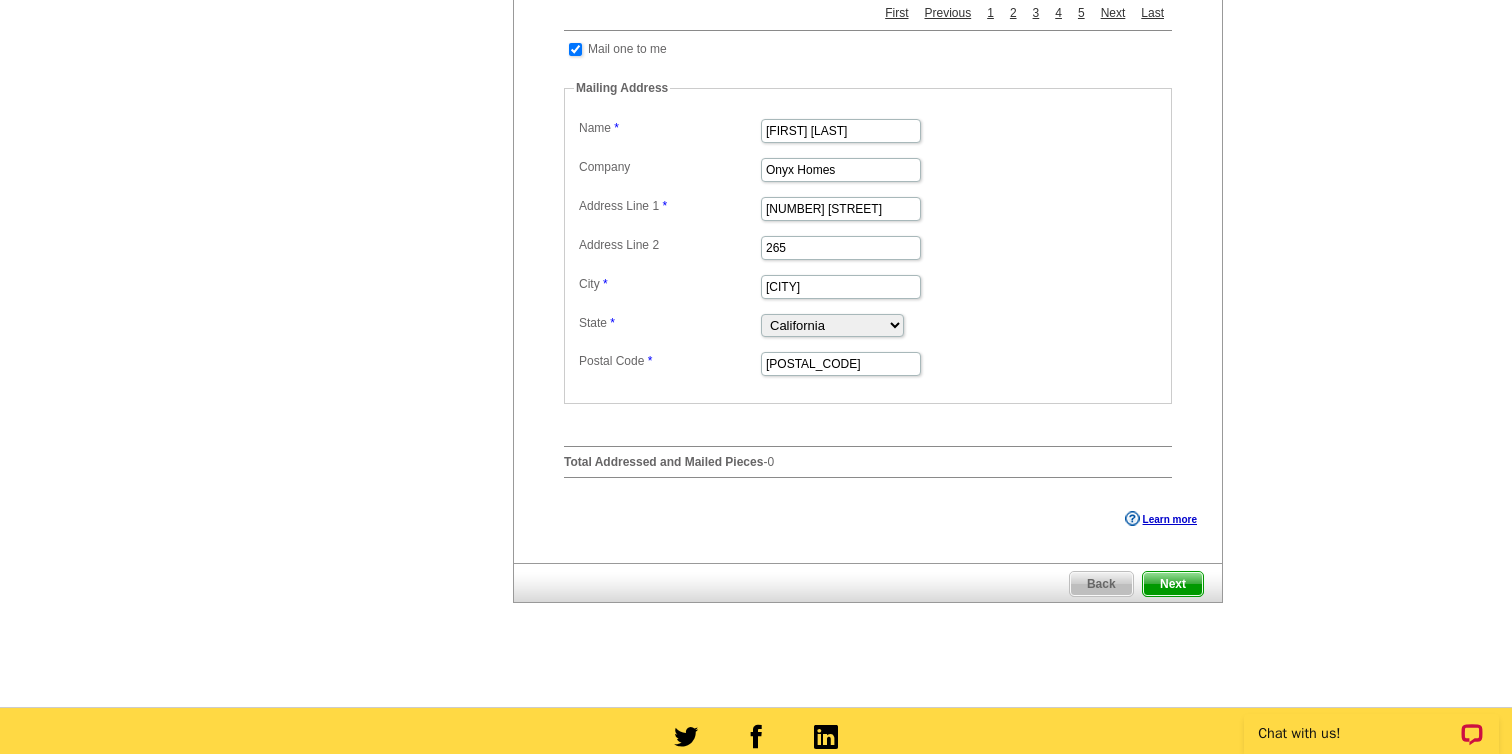 scroll, scrollTop: 859, scrollLeft: 0, axis: vertical 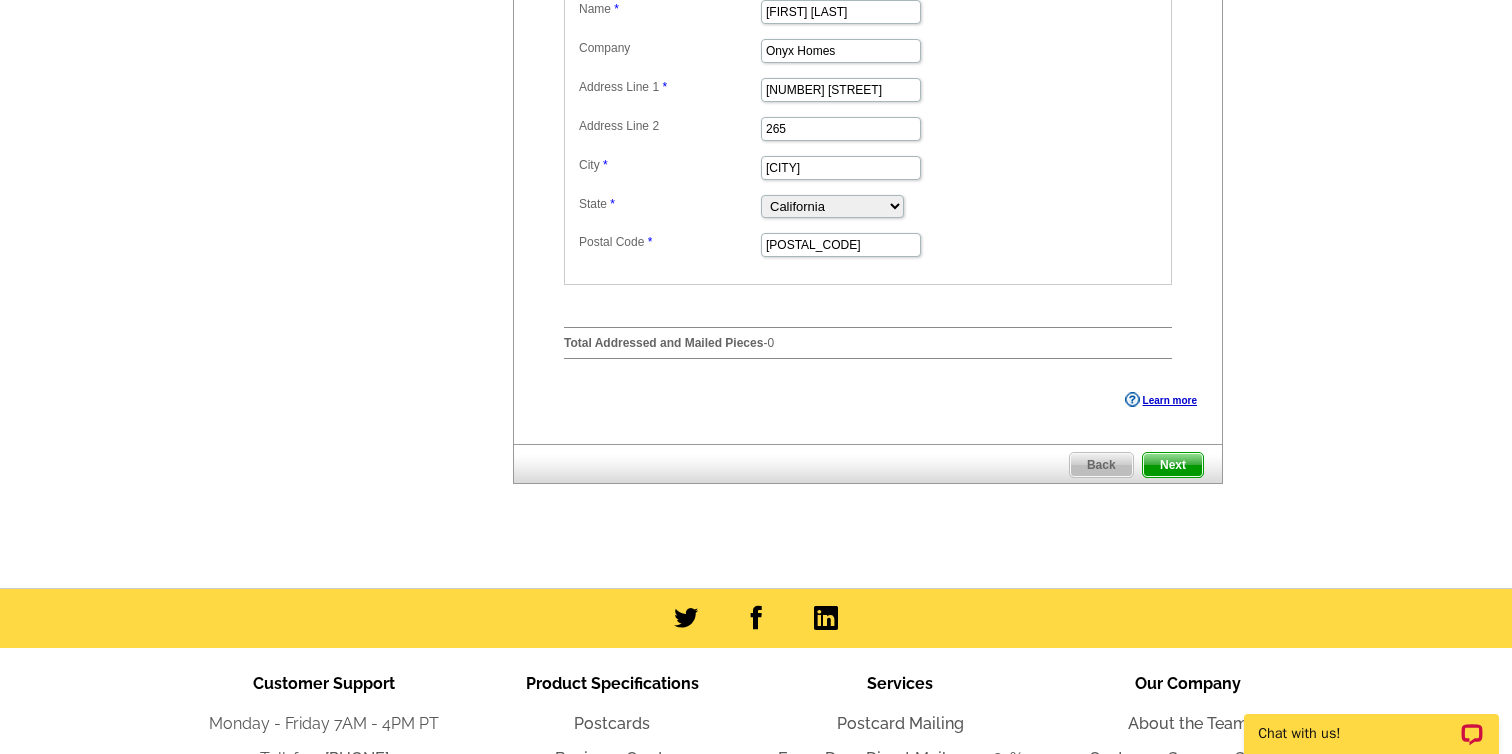 click on "Next" at bounding box center [1173, 465] 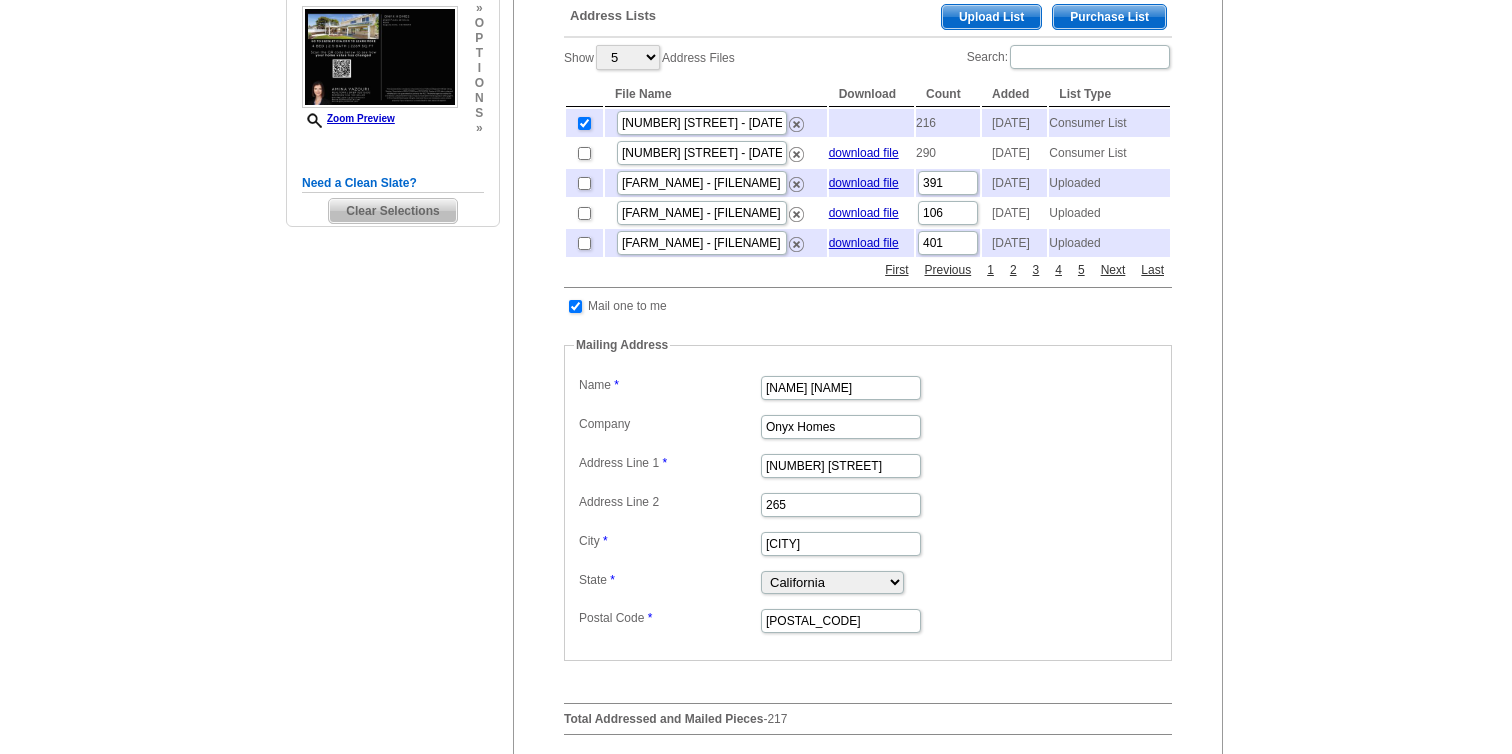 scroll, scrollTop: 241, scrollLeft: 0, axis: vertical 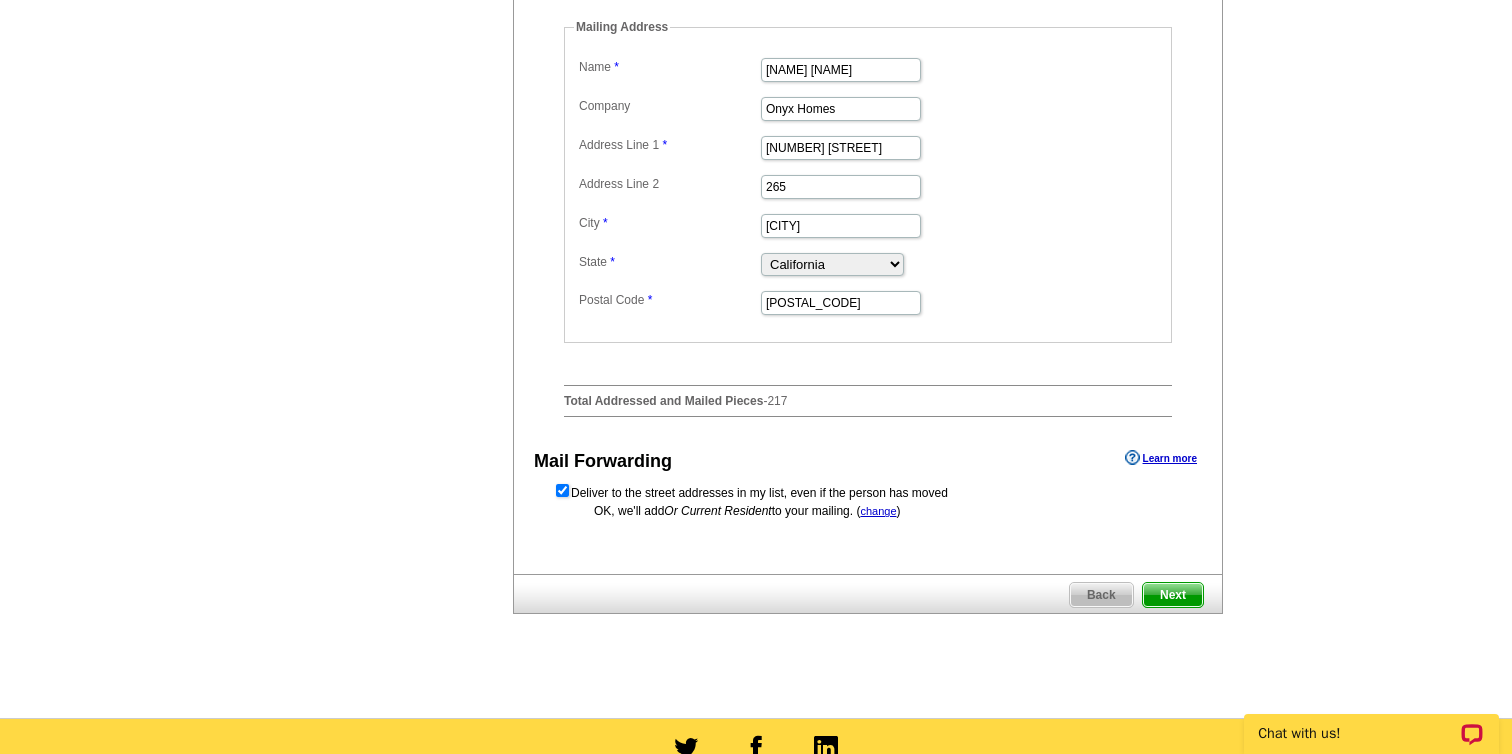 click on "Next" at bounding box center [1173, 595] 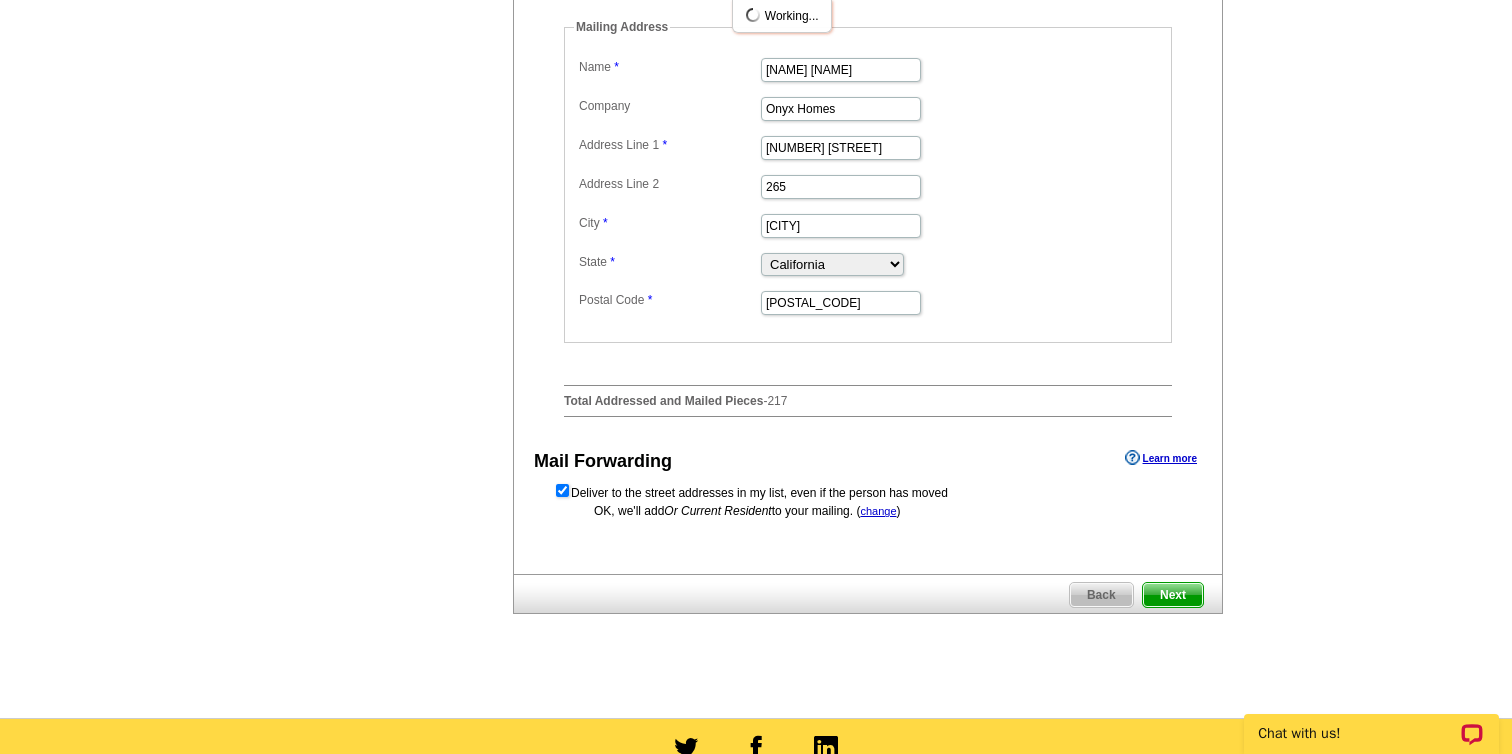 scroll, scrollTop: 0, scrollLeft: 0, axis: both 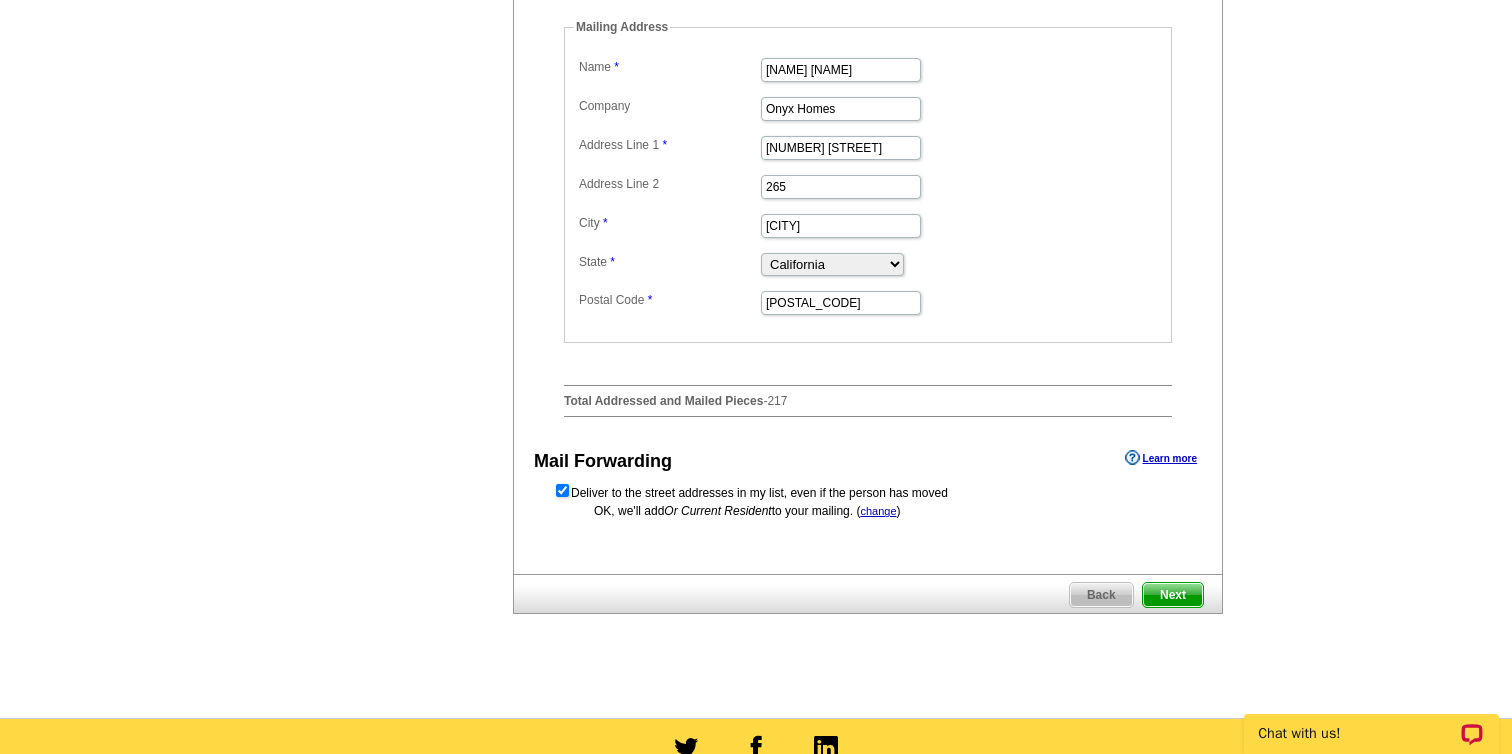 click on "Next" at bounding box center (1173, 595) 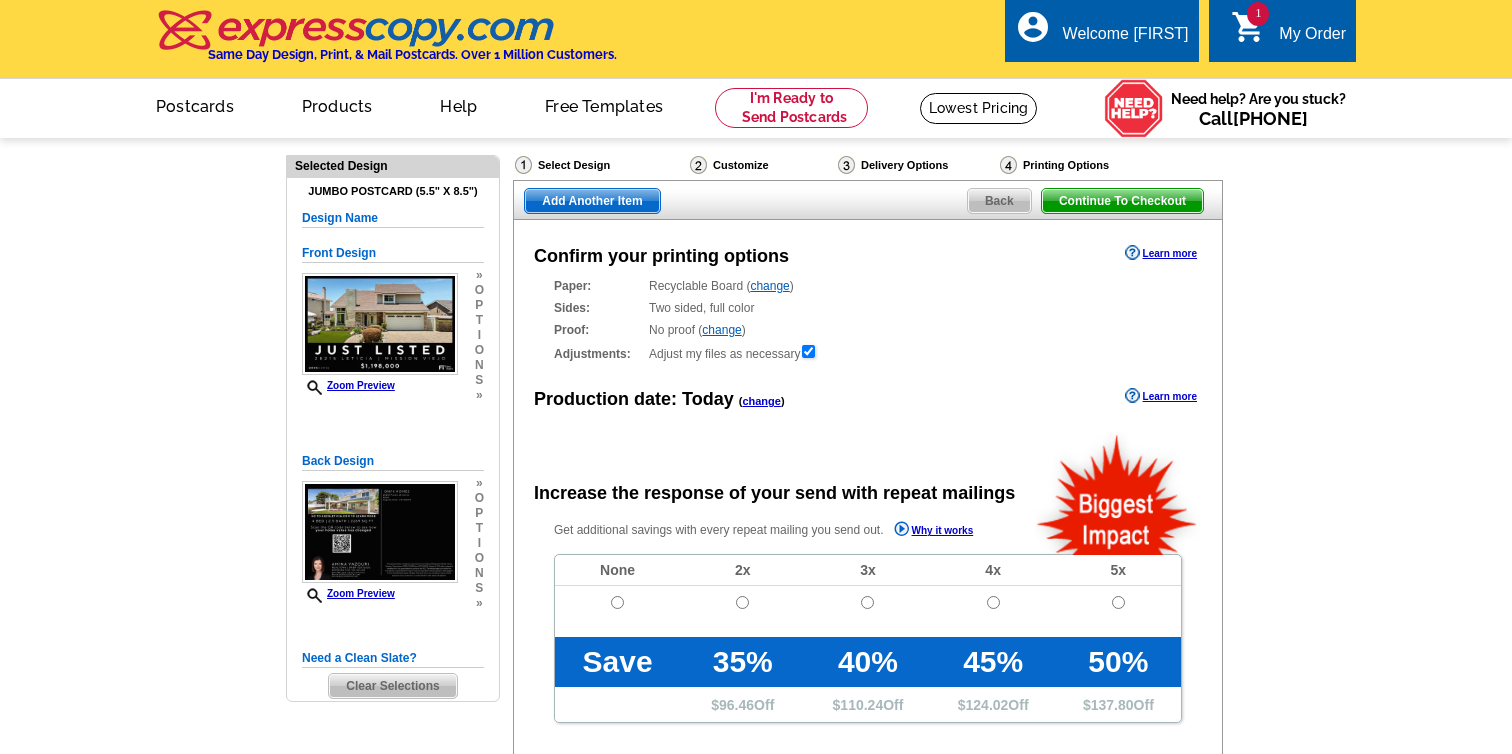 scroll, scrollTop: 0, scrollLeft: 0, axis: both 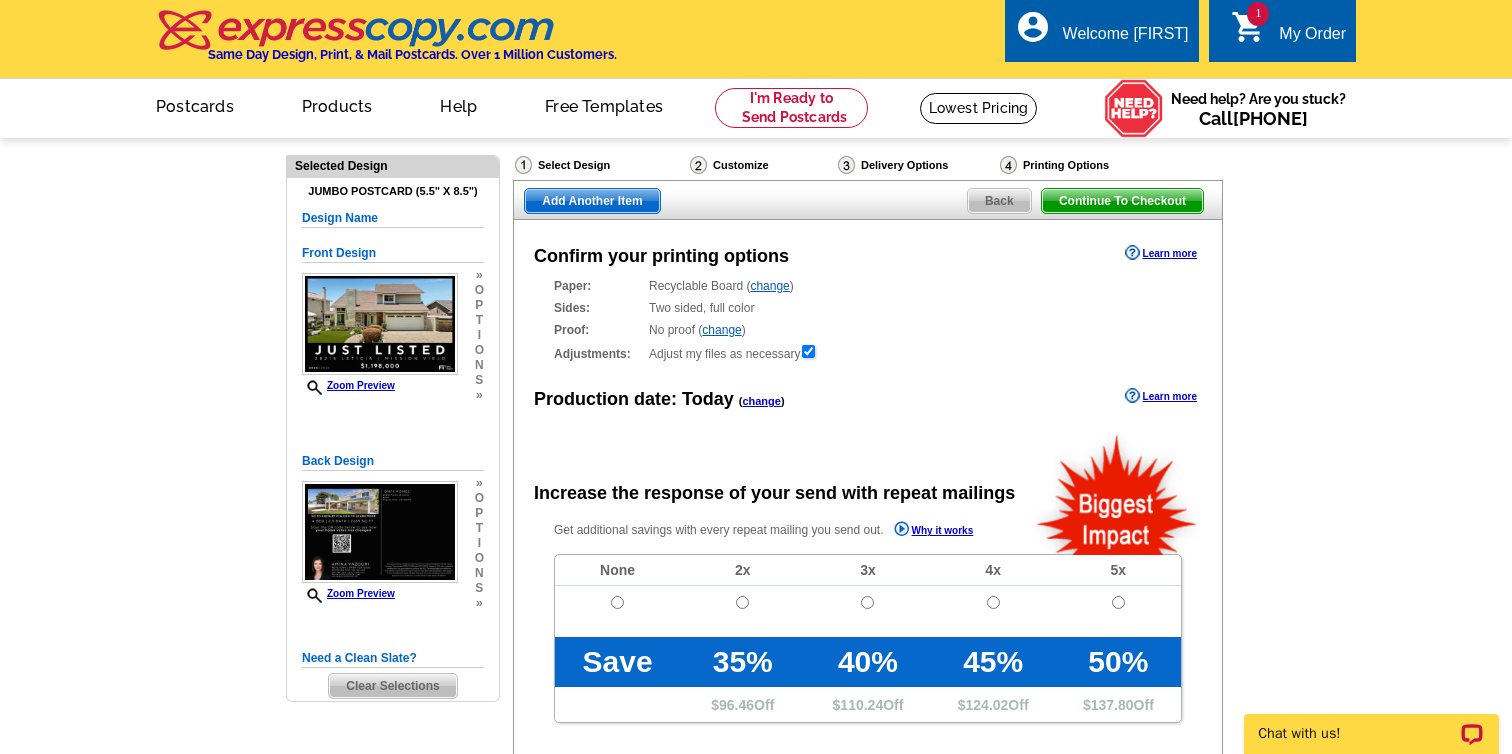 radio on "false" 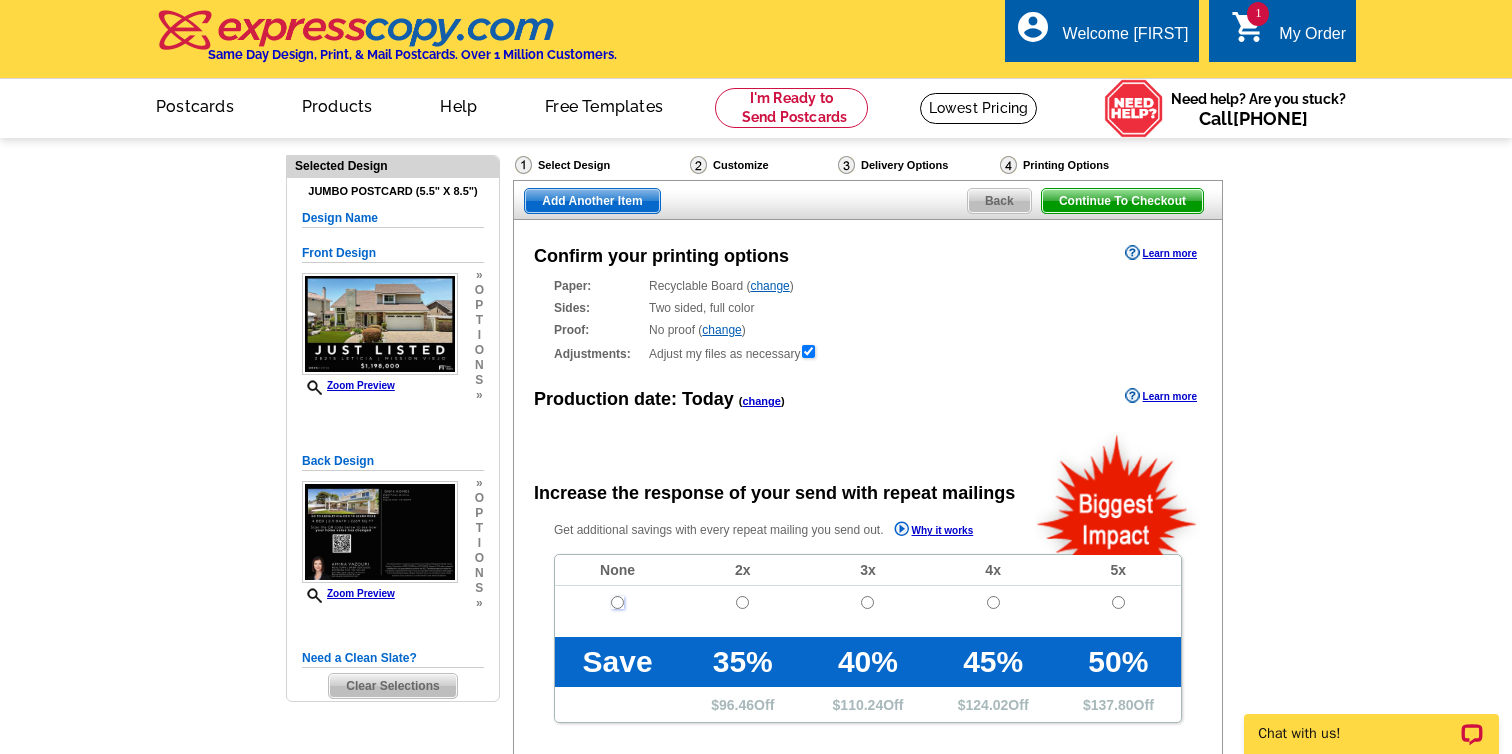 click at bounding box center (617, 602) 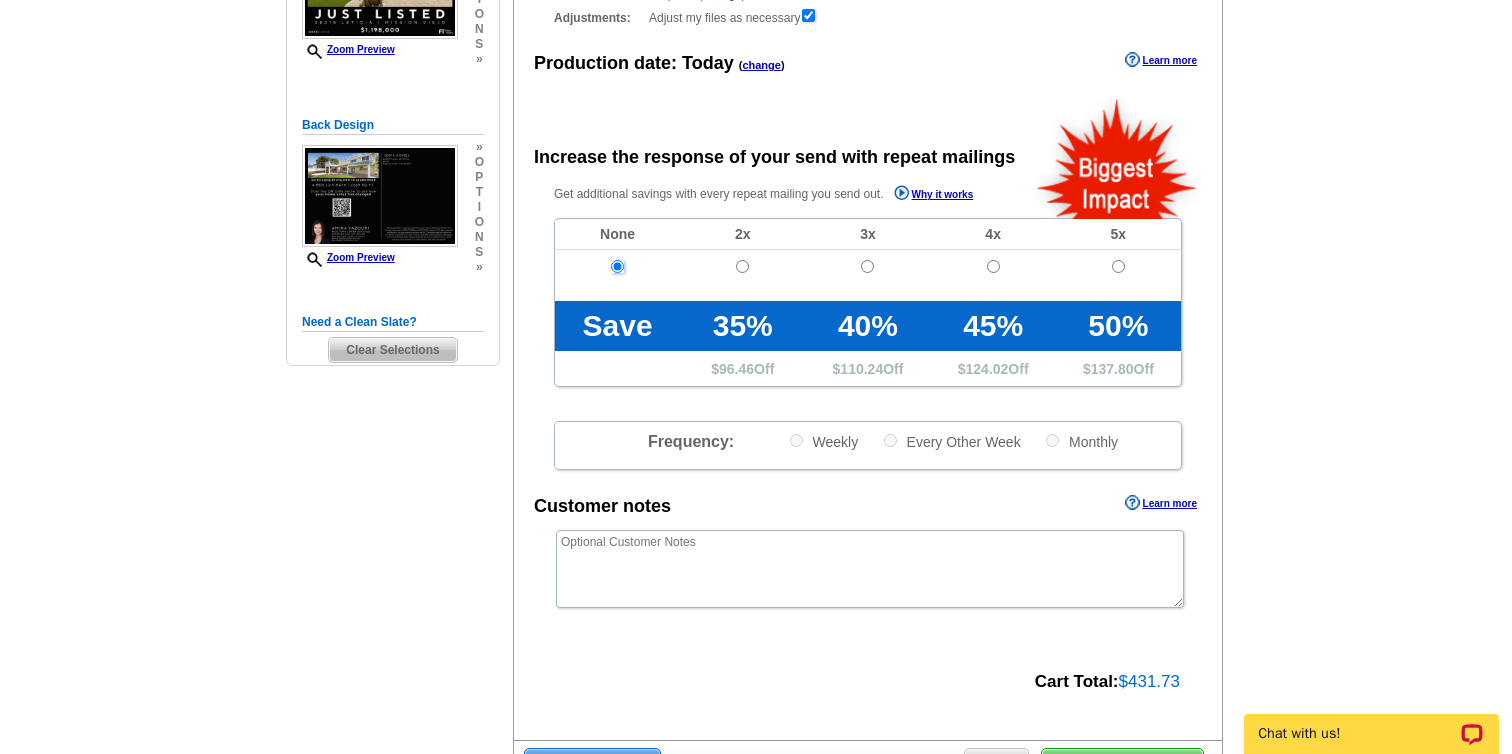 scroll, scrollTop: 429, scrollLeft: 0, axis: vertical 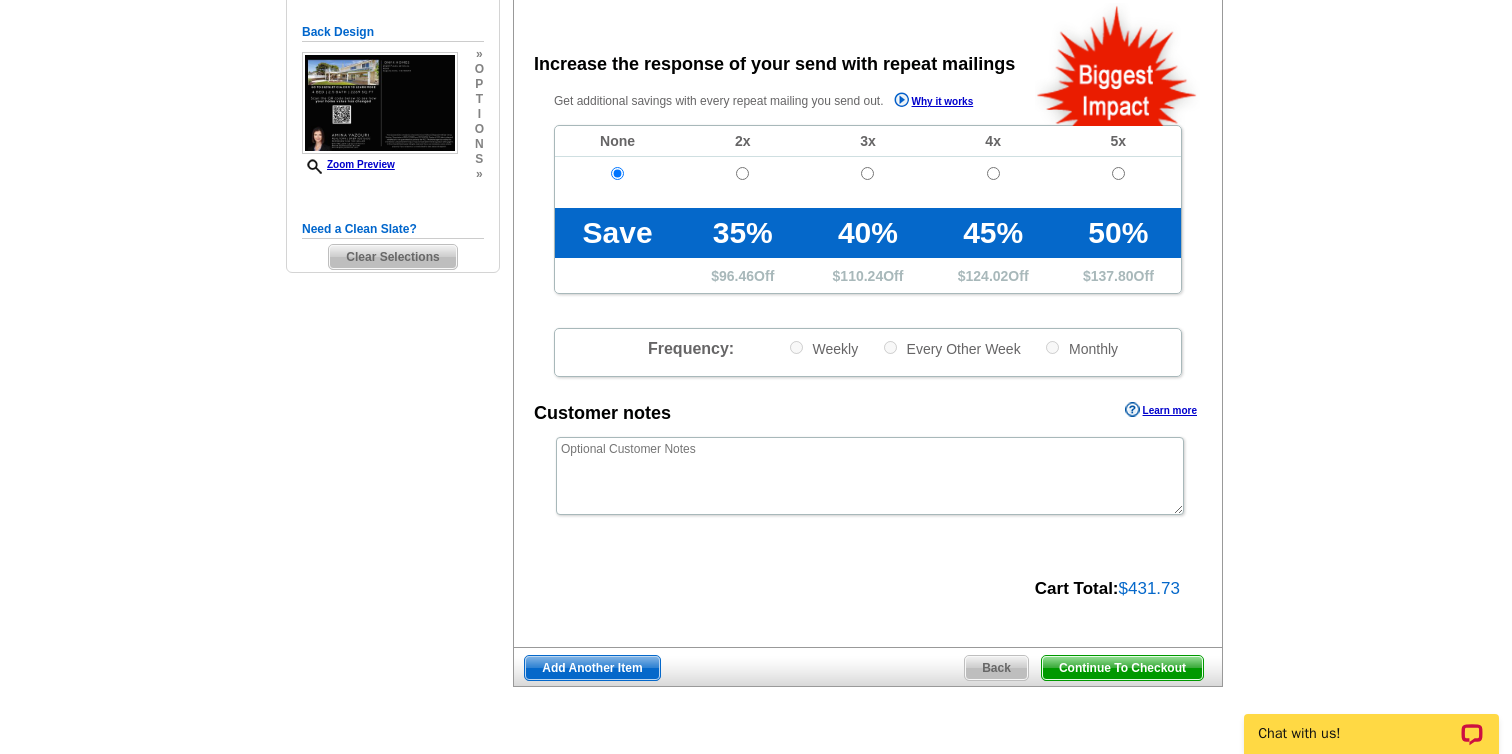 click on "Continue To Checkout" at bounding box center [1122, 668] 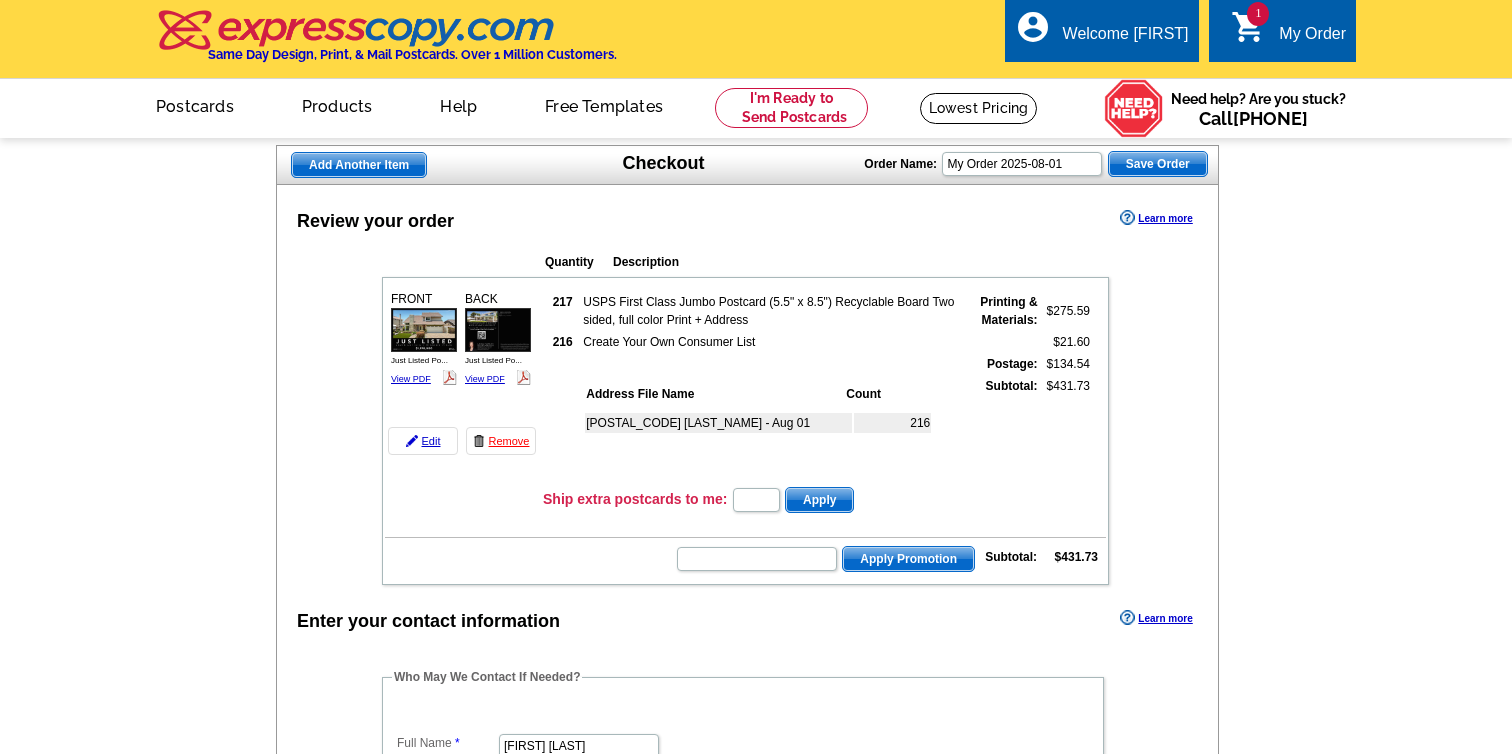 scroll, scrollTop: 0, scrollLeft: 0, axis: both 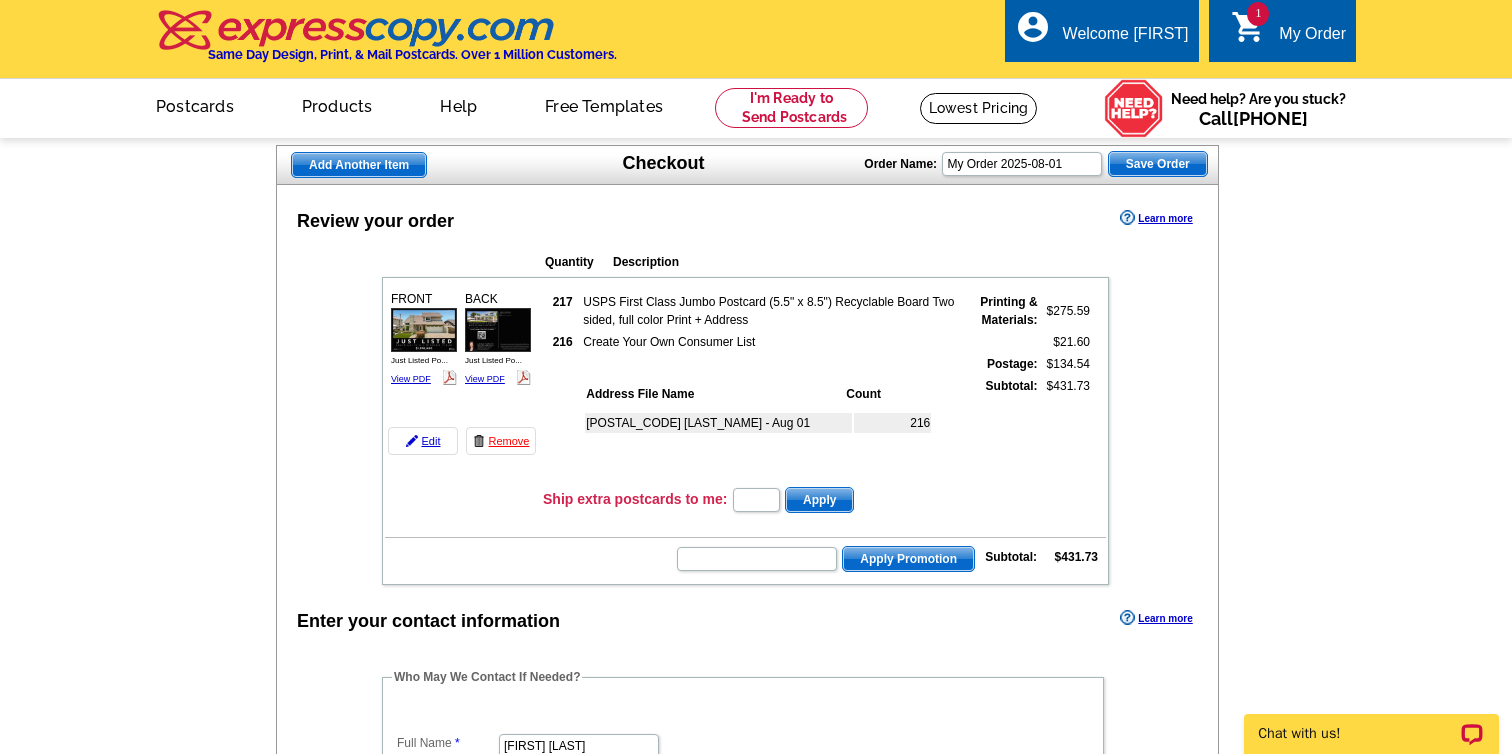 click at bounding box center (756, 1933) 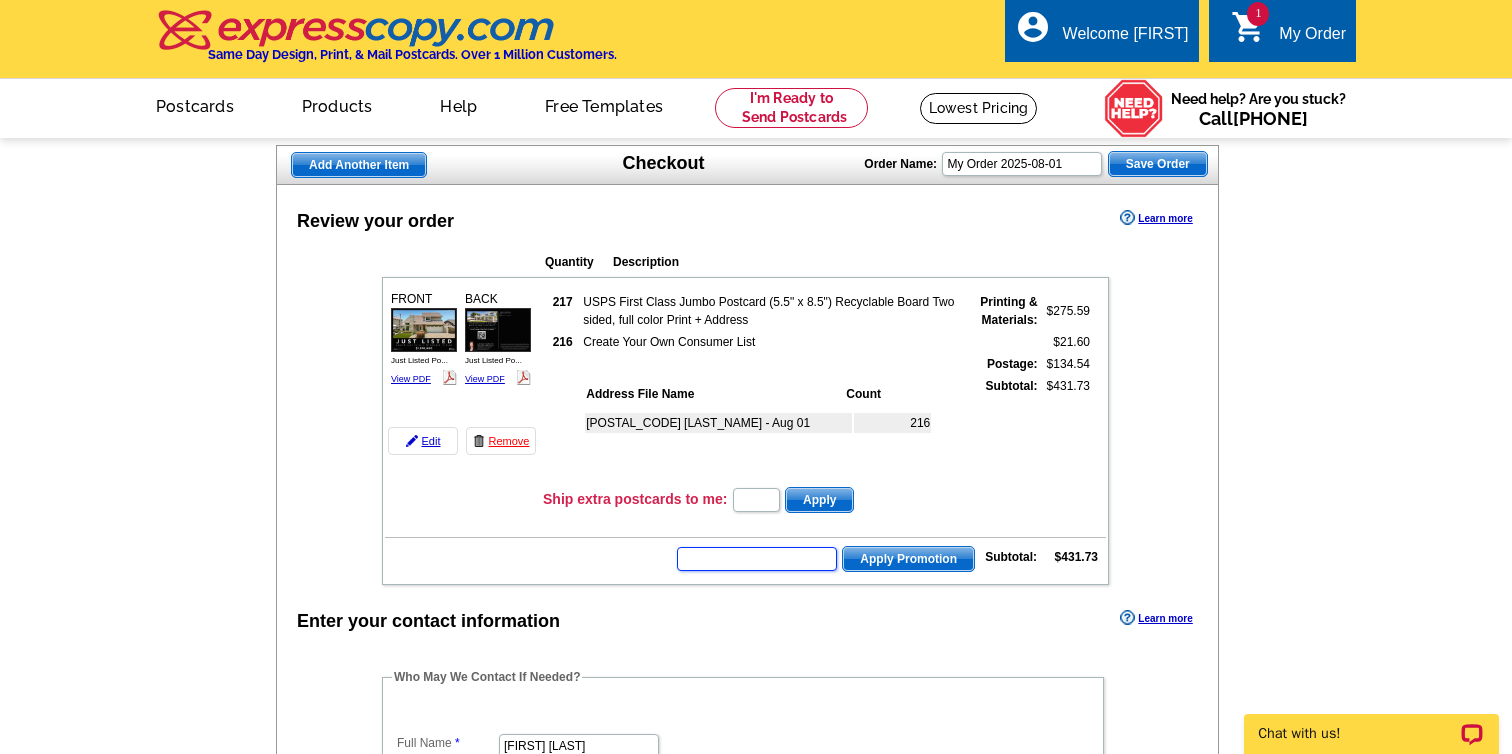 scroll, scrollTop: 0, scrollLeft: 0, axis: both 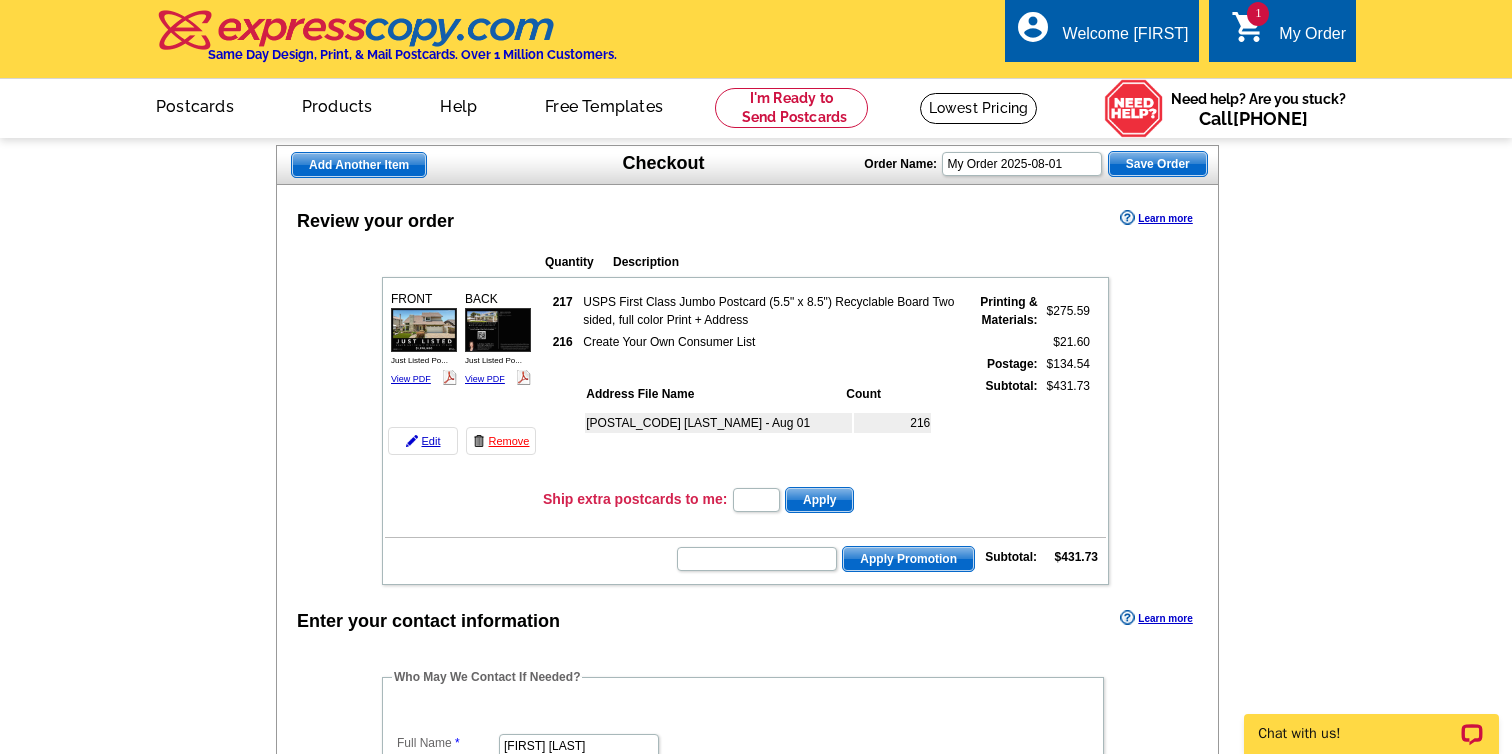 click at bounding box center [756, 1933] 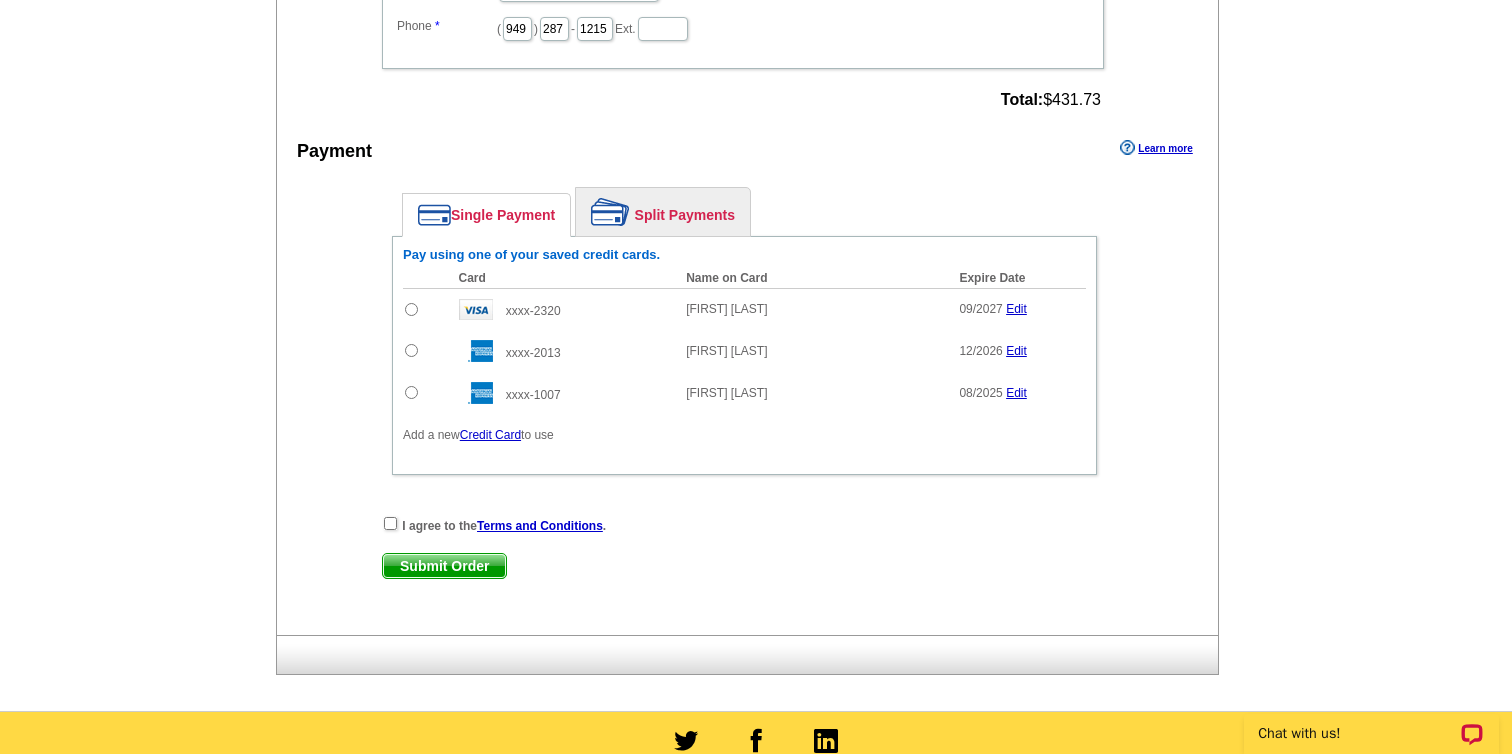 scroll, scrollTop: 812, scrollLeft: 0, axis: vertical 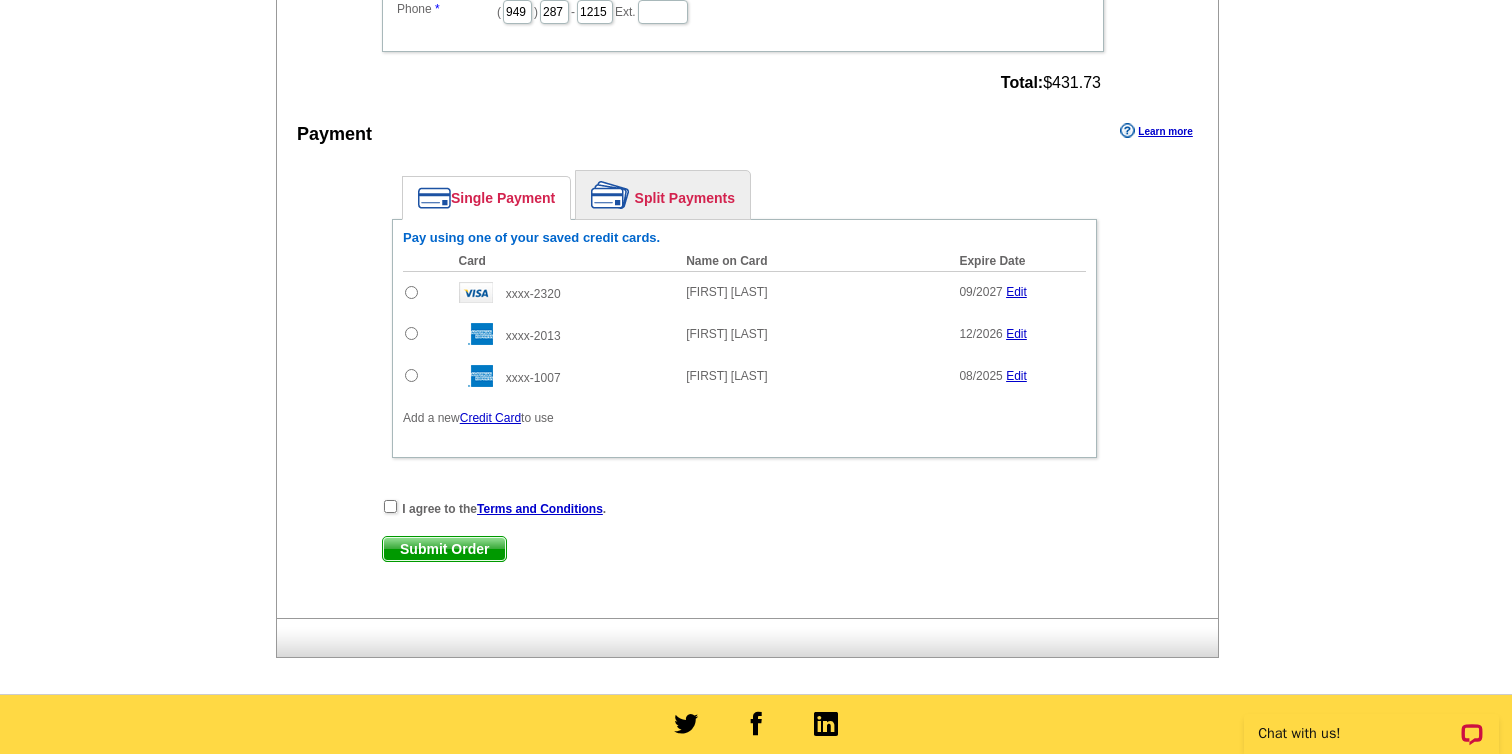 click on "Credit Card" at bounding box center (490, 418) 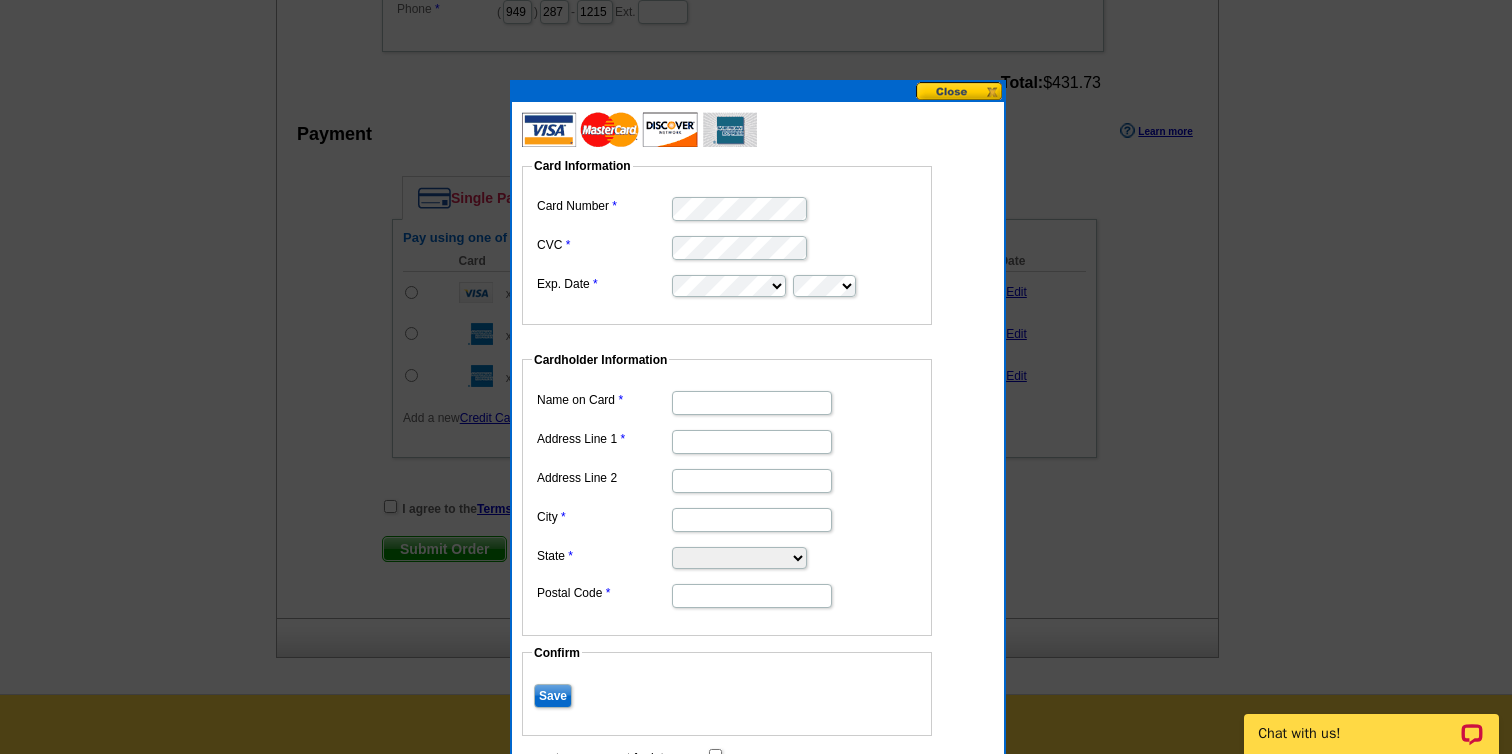 click on "Name on Card" at bounding box center (752, 403) 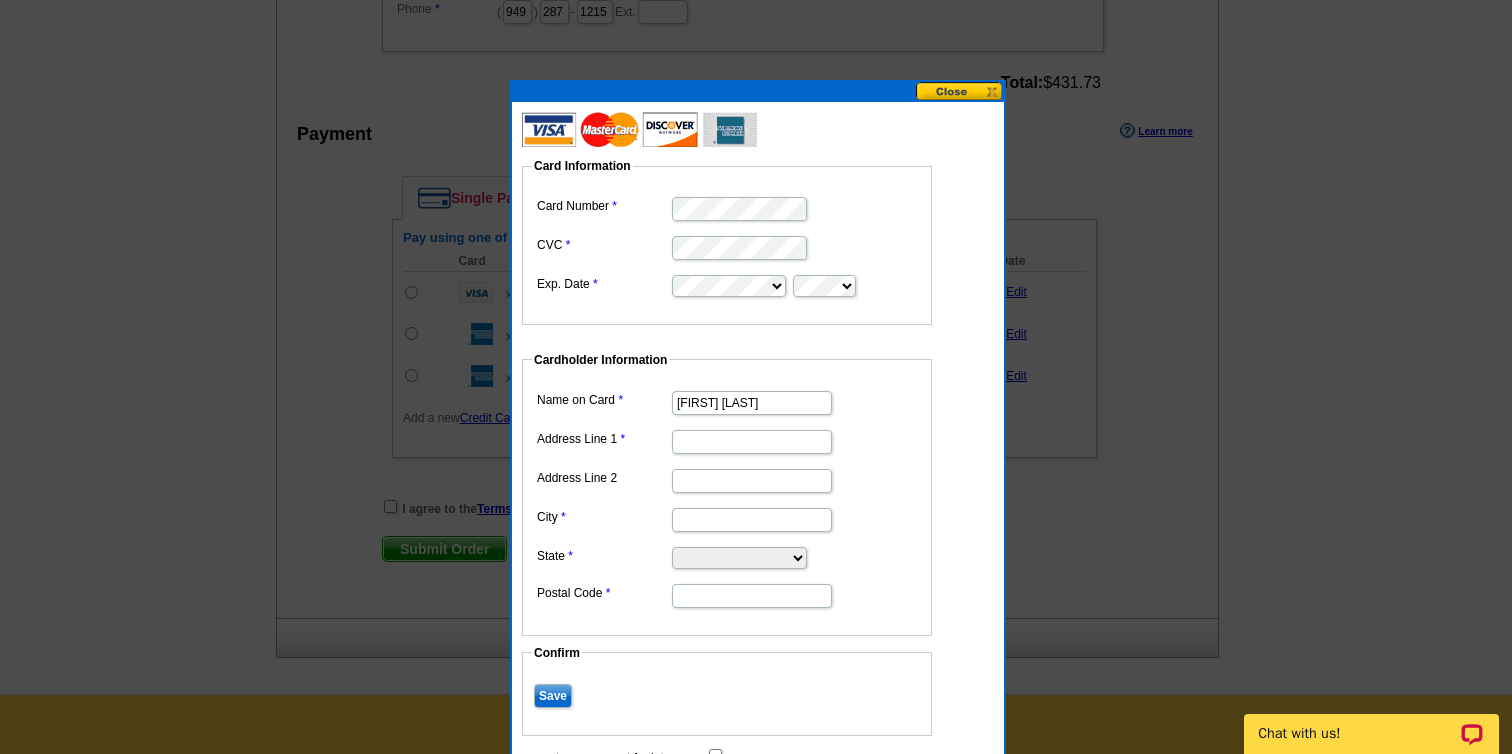 type on "[NAME] [NAME]" 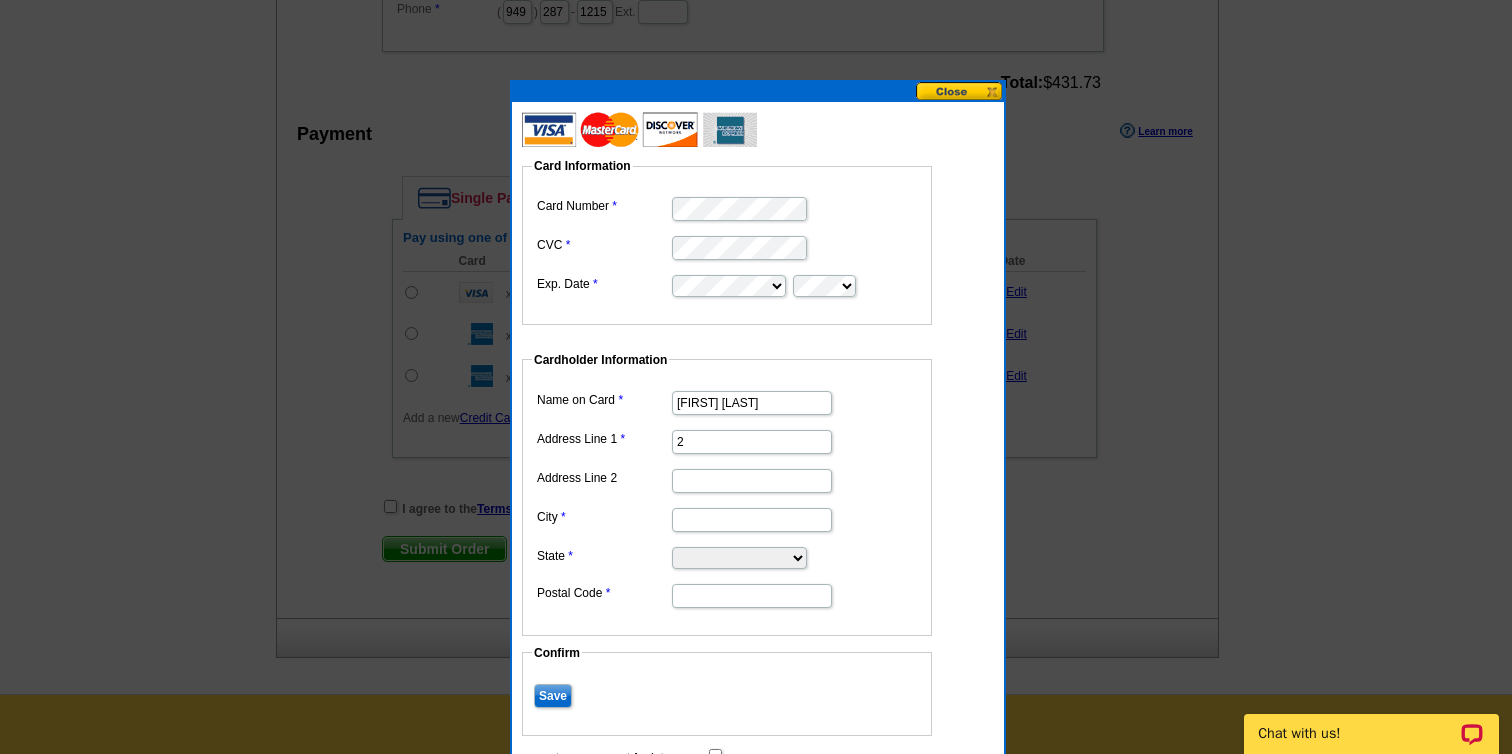 type on "[NUMBER] [STREET]" 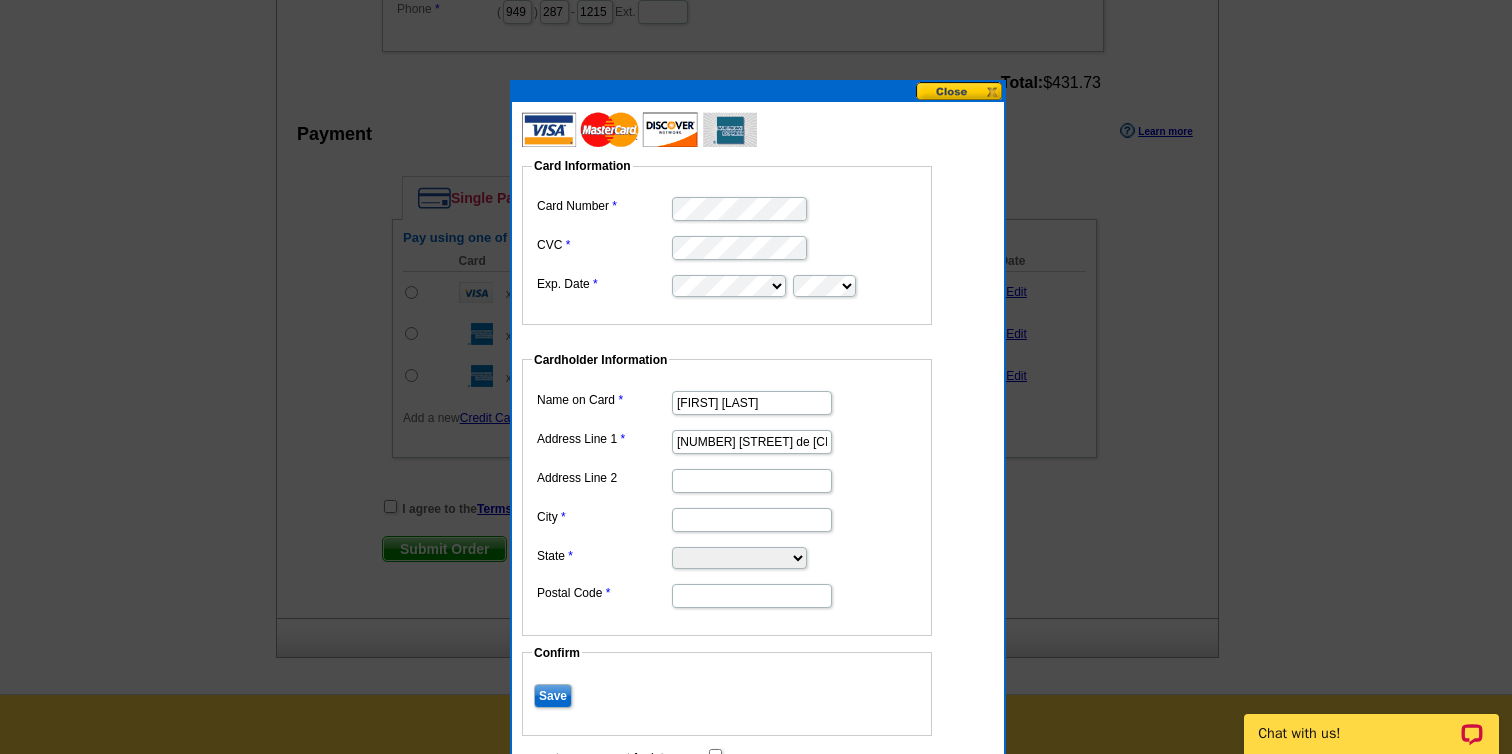 type on "#265" 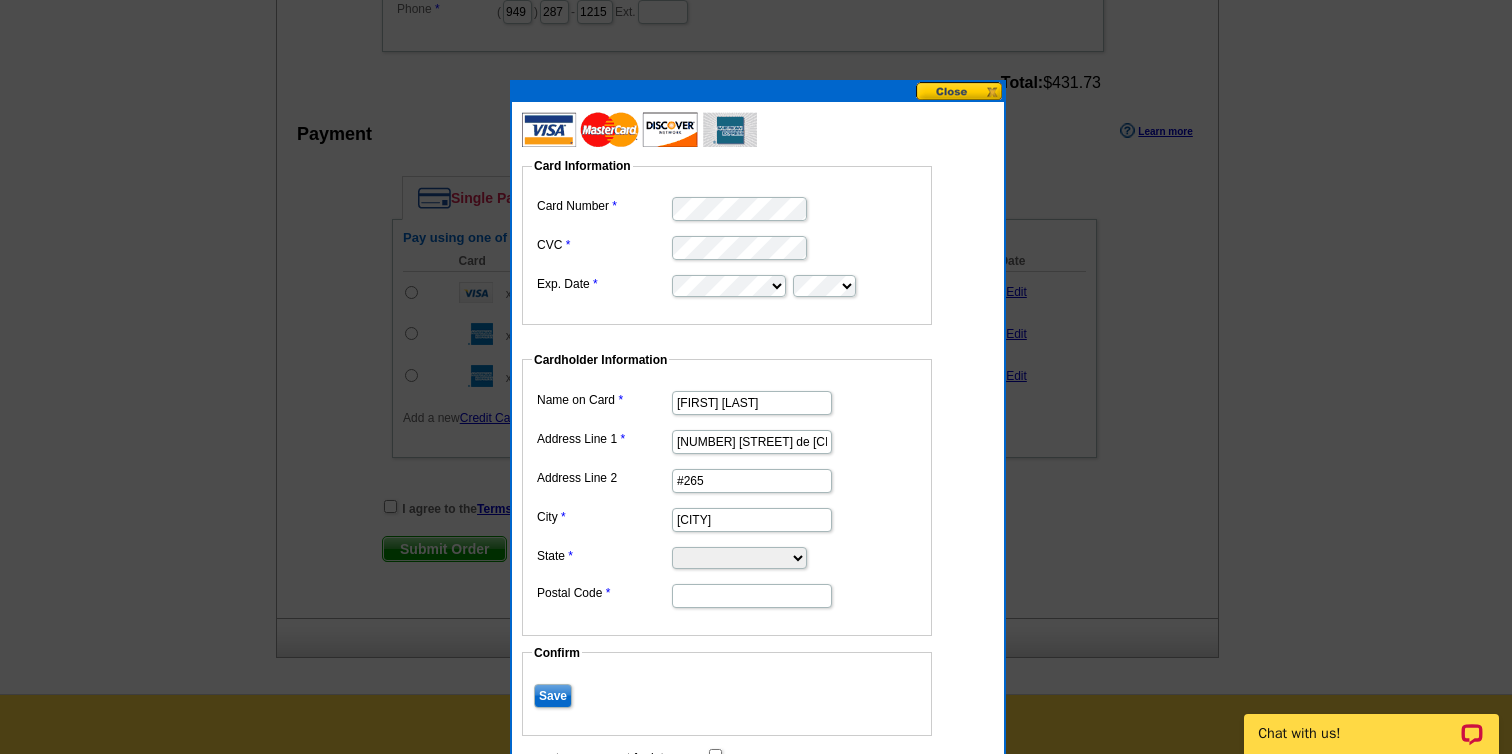 select on "CA" 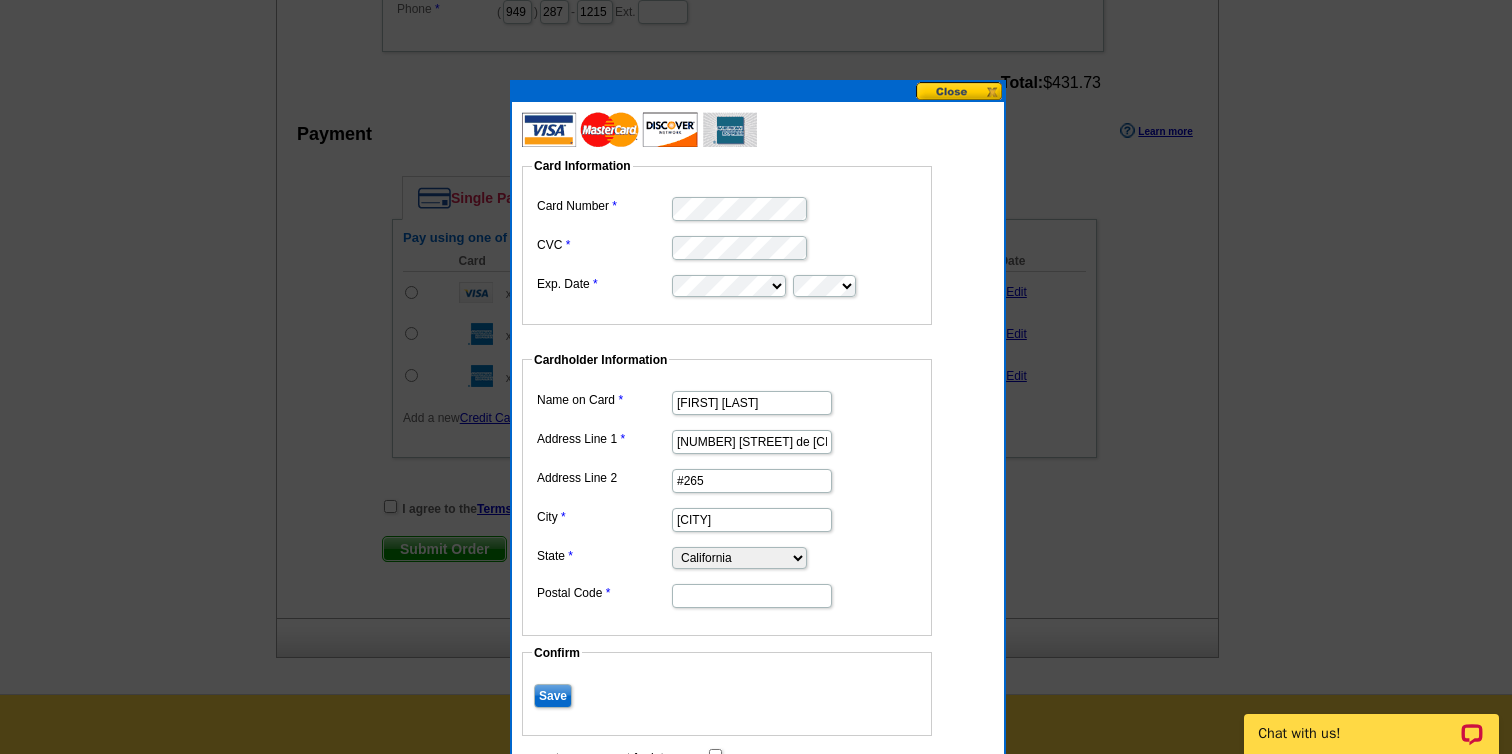 type on "92653" 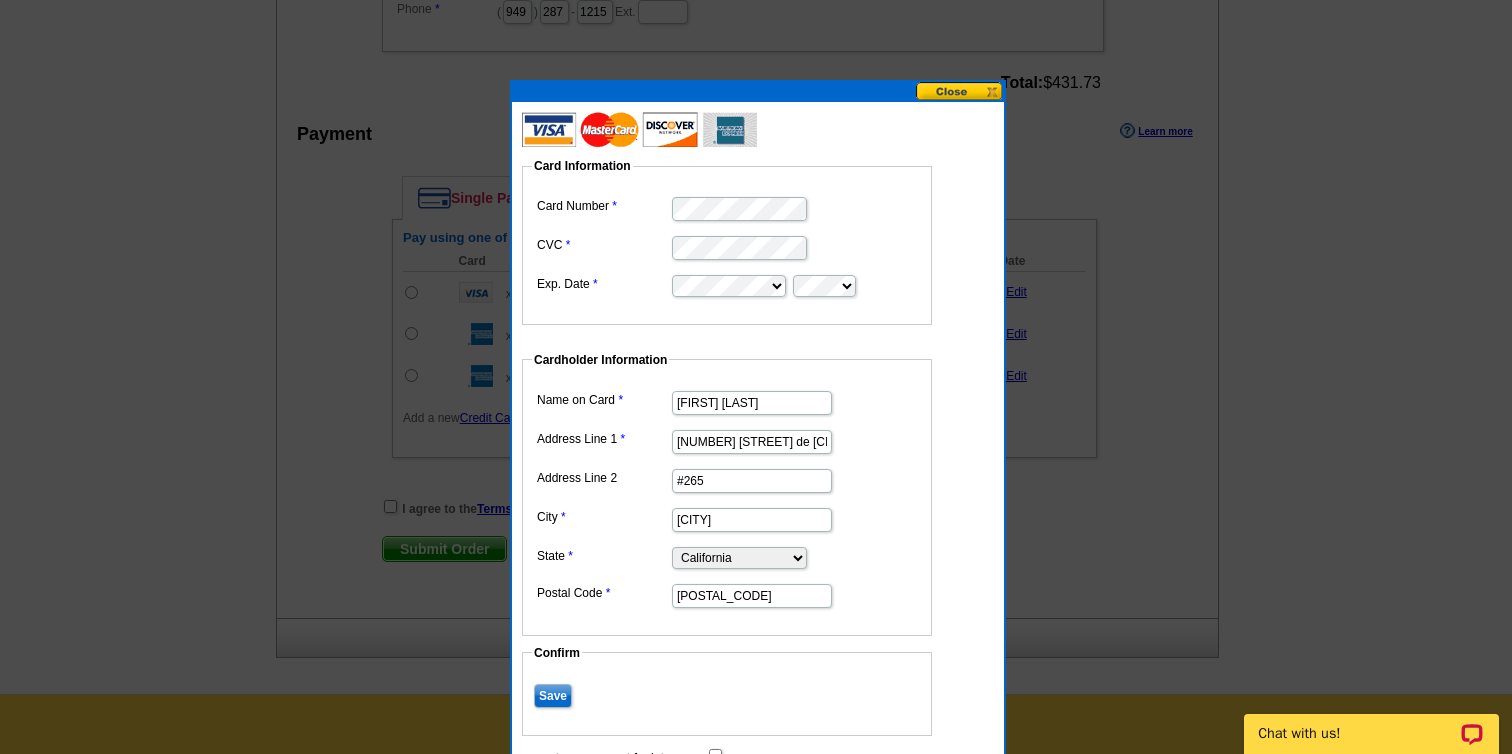 click on "Save" at bounding box center [553, 696] 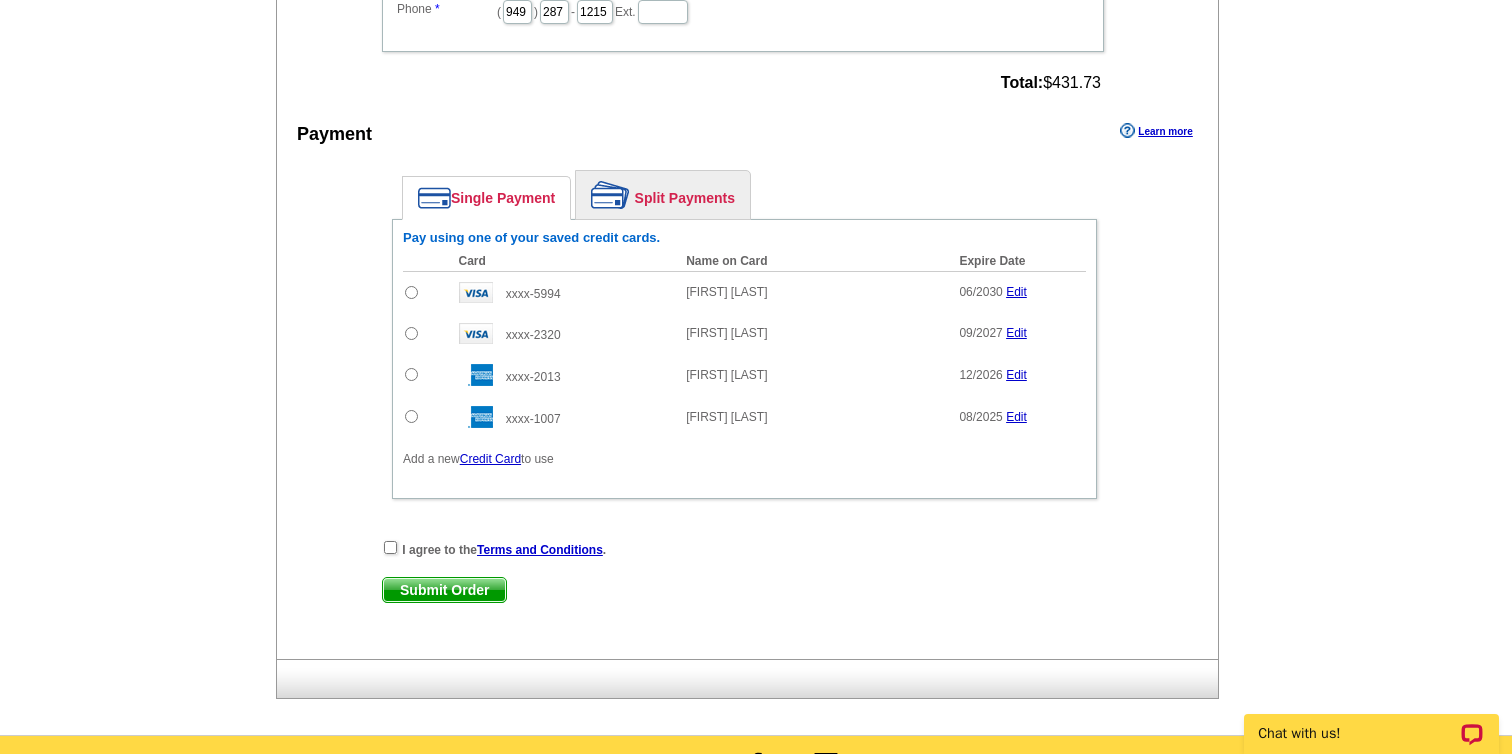 click at bounding box center (411, 292) 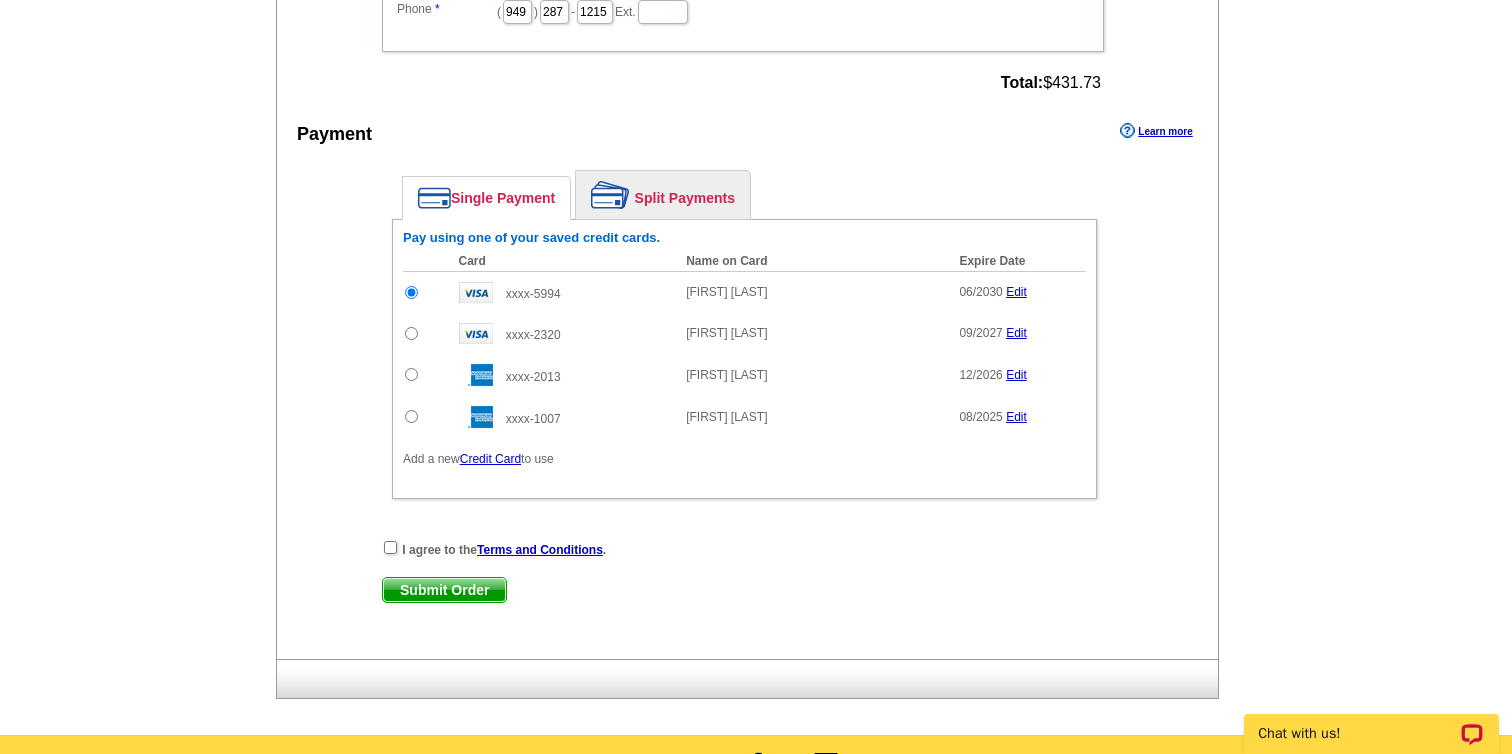 click on "Total:  $431.73" at bounding box center (1051, 83) 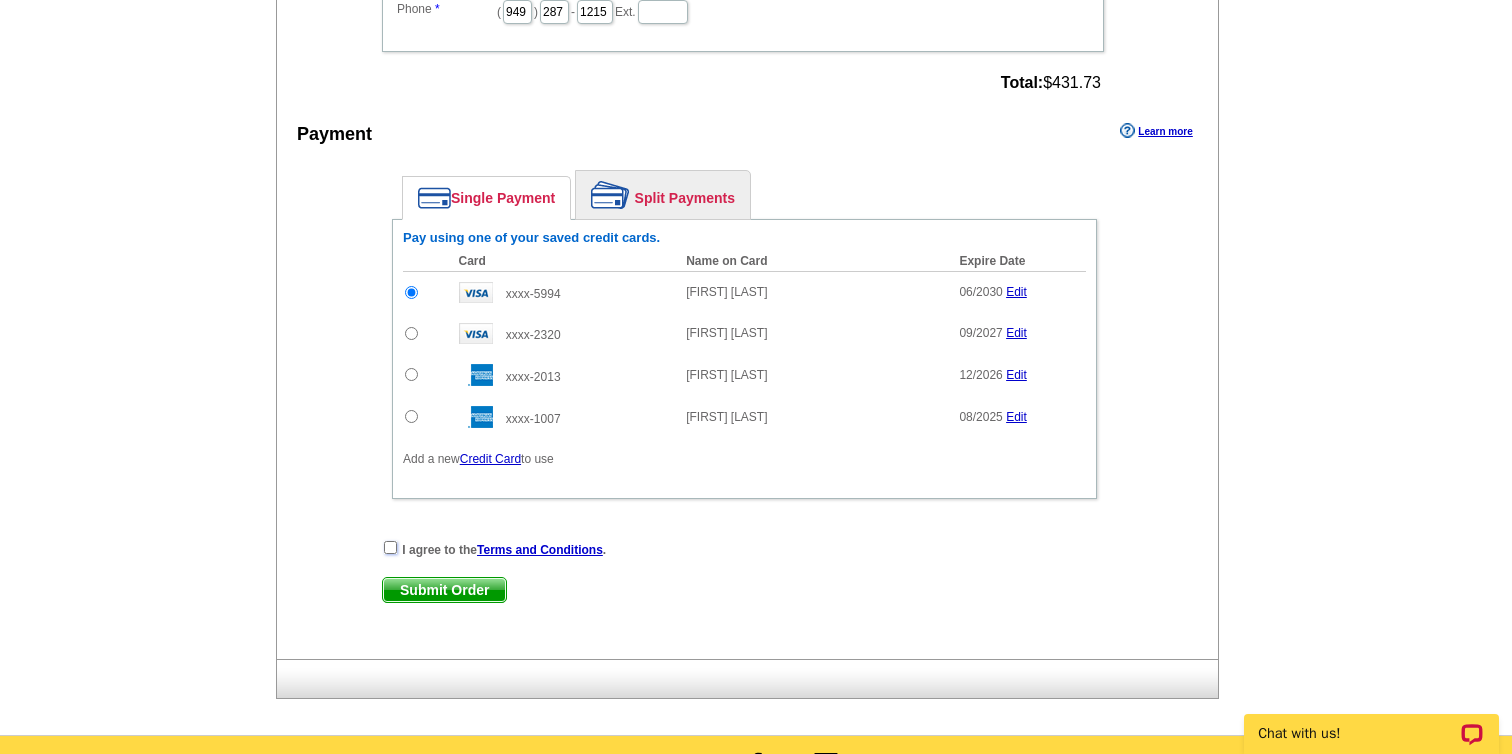 click at bounding box center (390, 547) 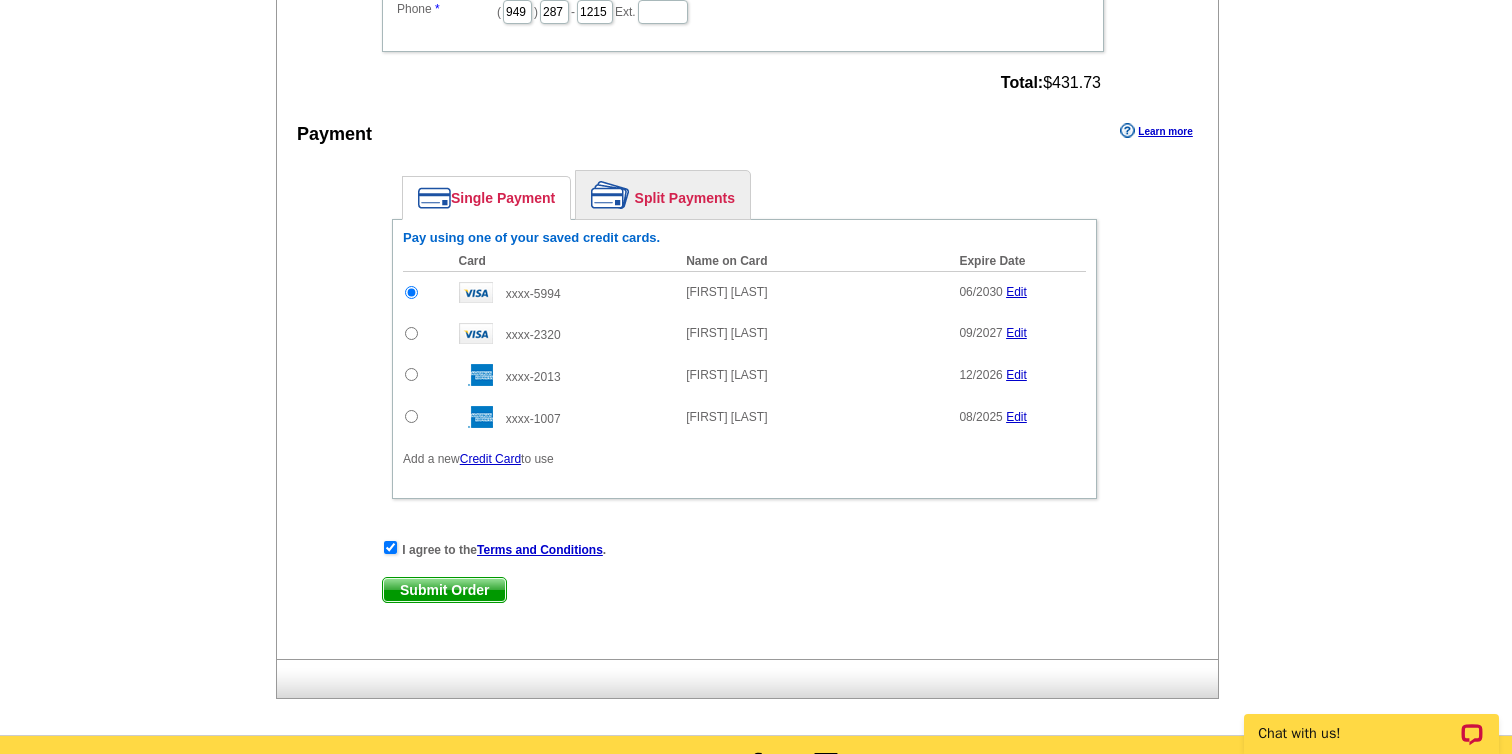 click on "Submit Order" at bounding box center (444, 590) 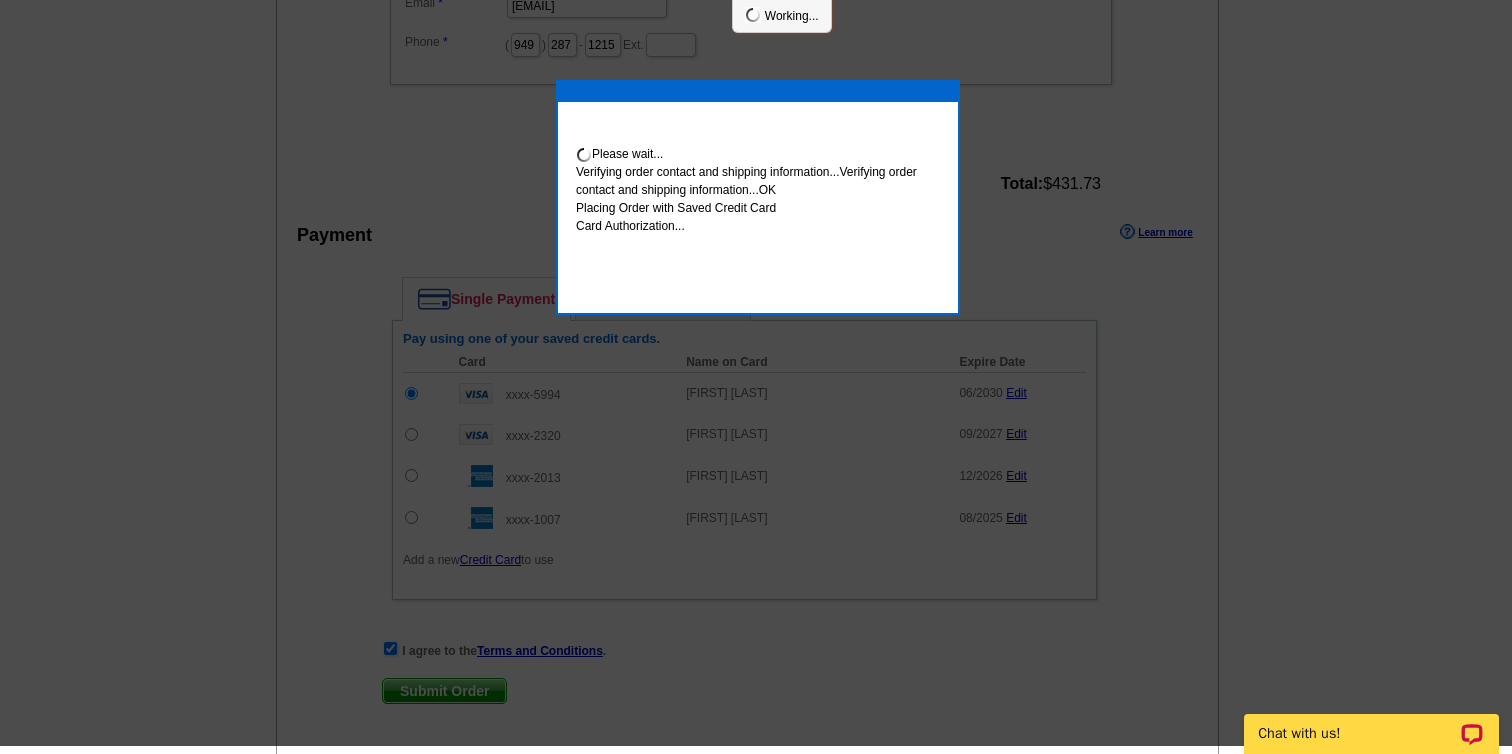 scroll, scrollTop: 804, scrollLeft: 0, axis: vertical 